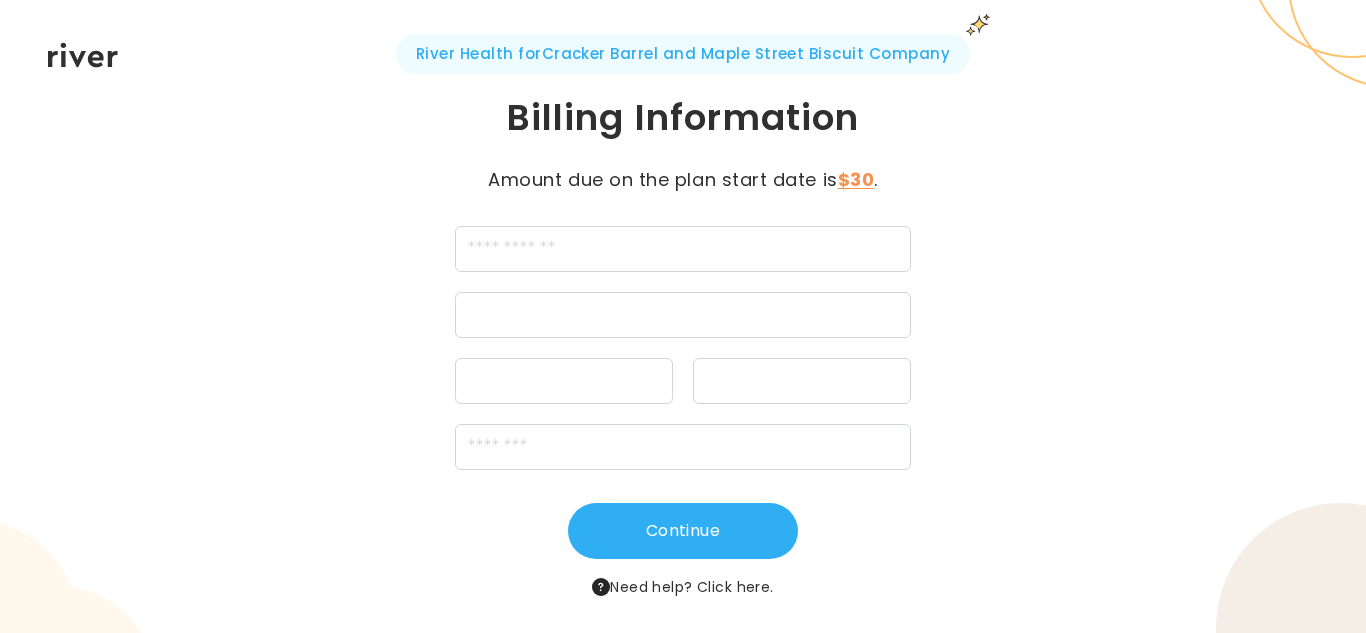 scroll, scrollTop: 0, scrollLeft: 0, axis: both 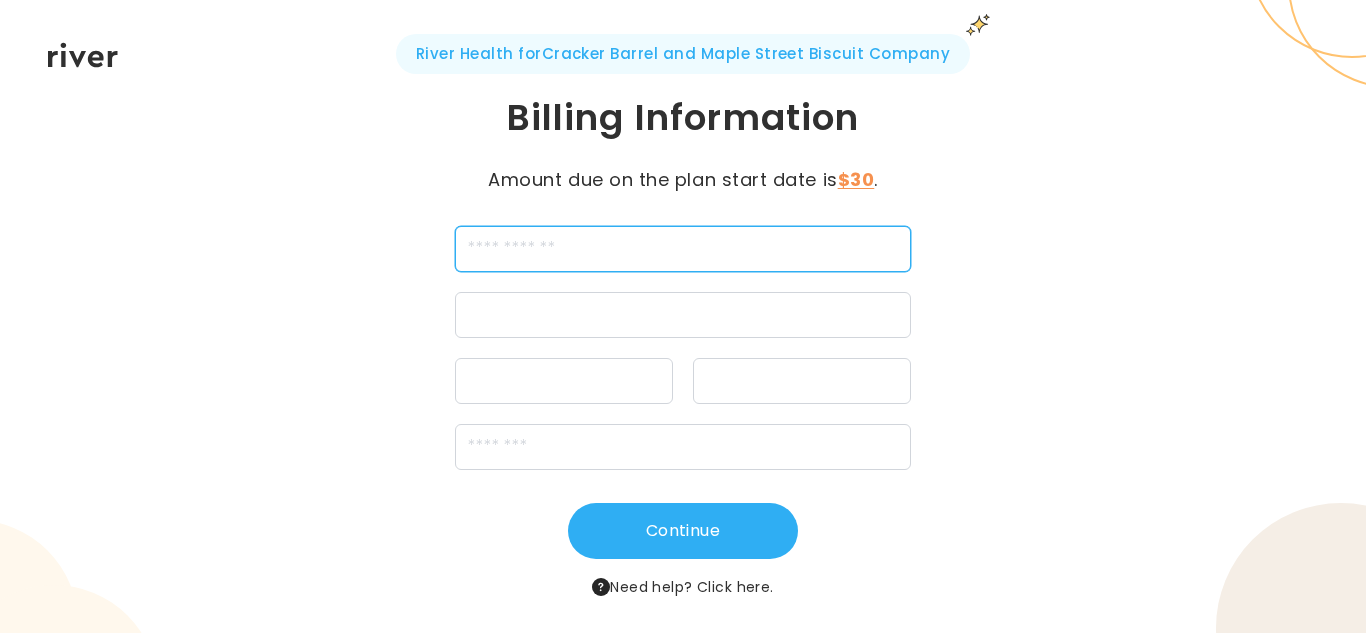 click at bounding box center (683, 249) 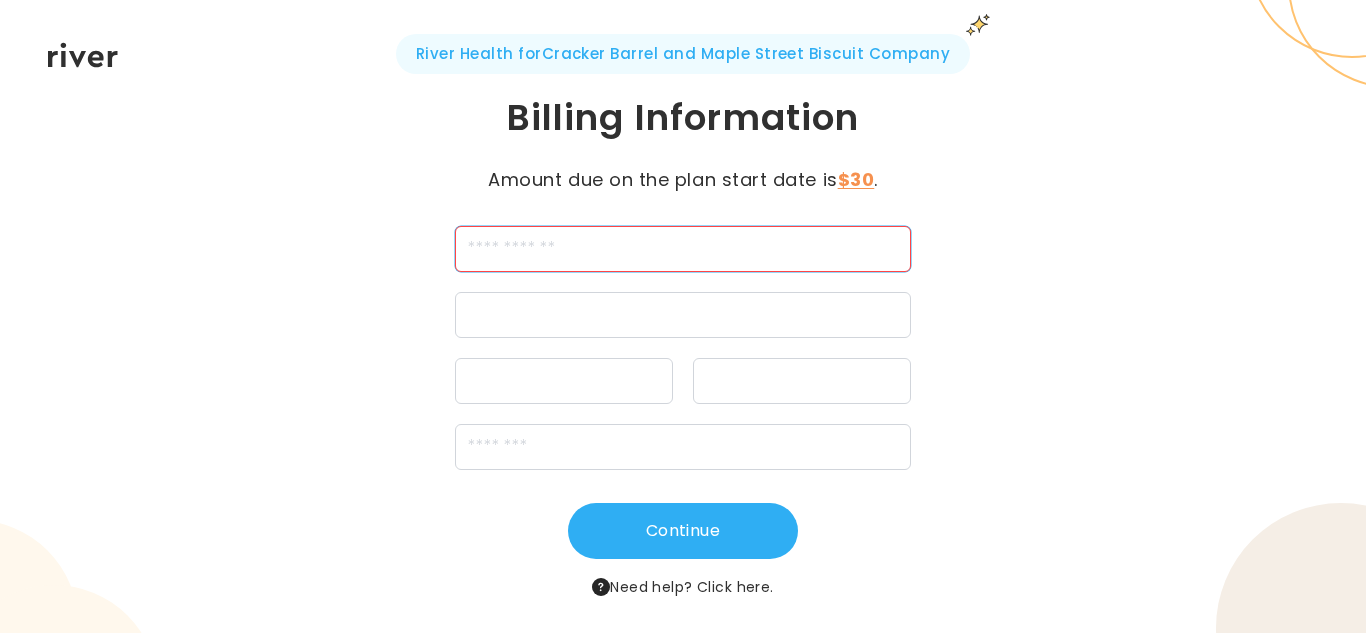 type on "**********" 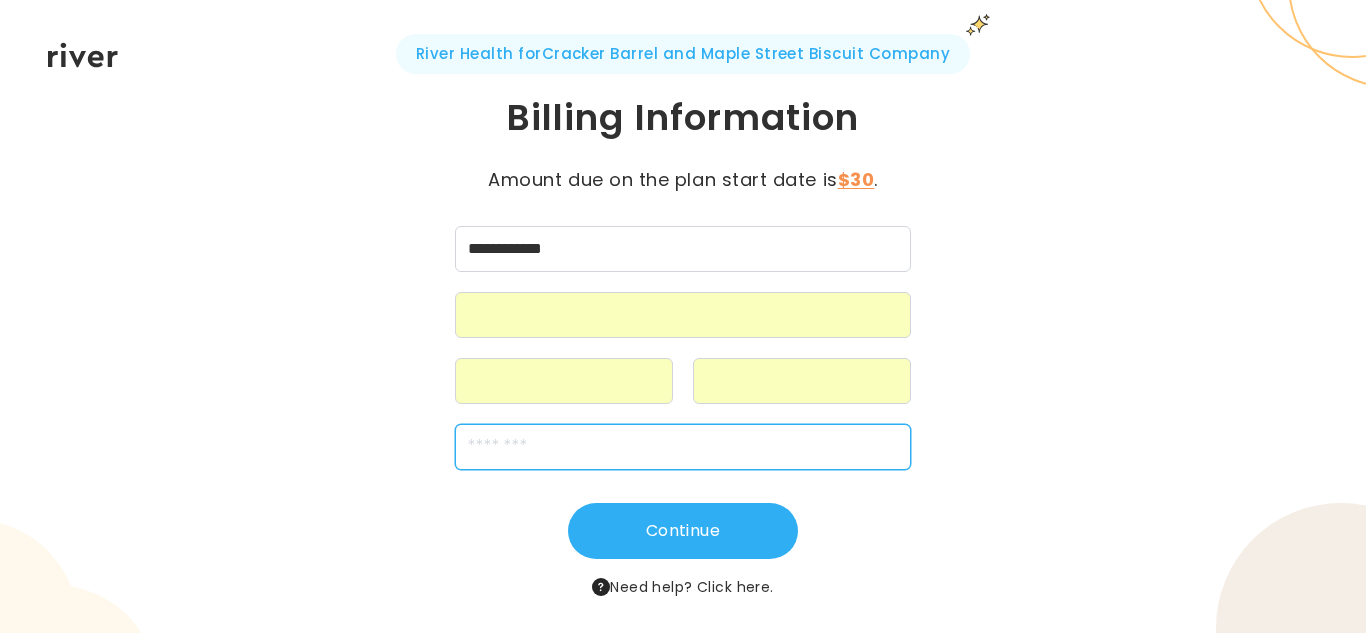 click at bounding box center [683, 447] 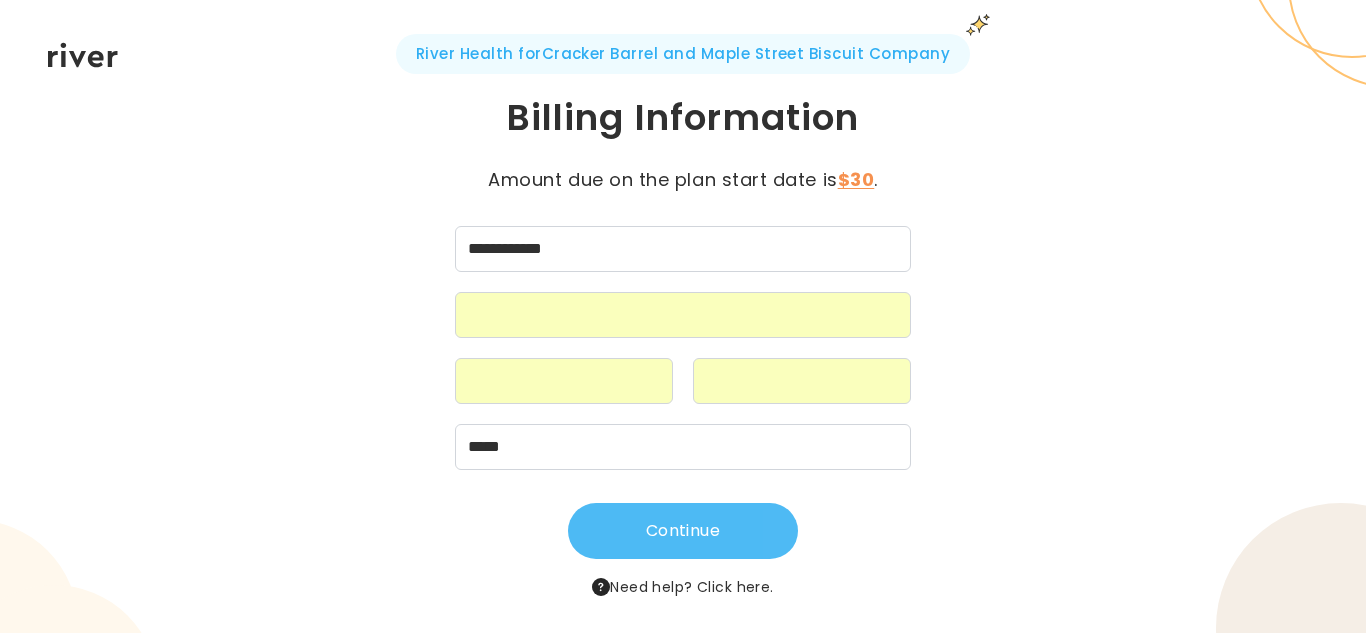 click on "Continue" at bounding box center [683, 531] 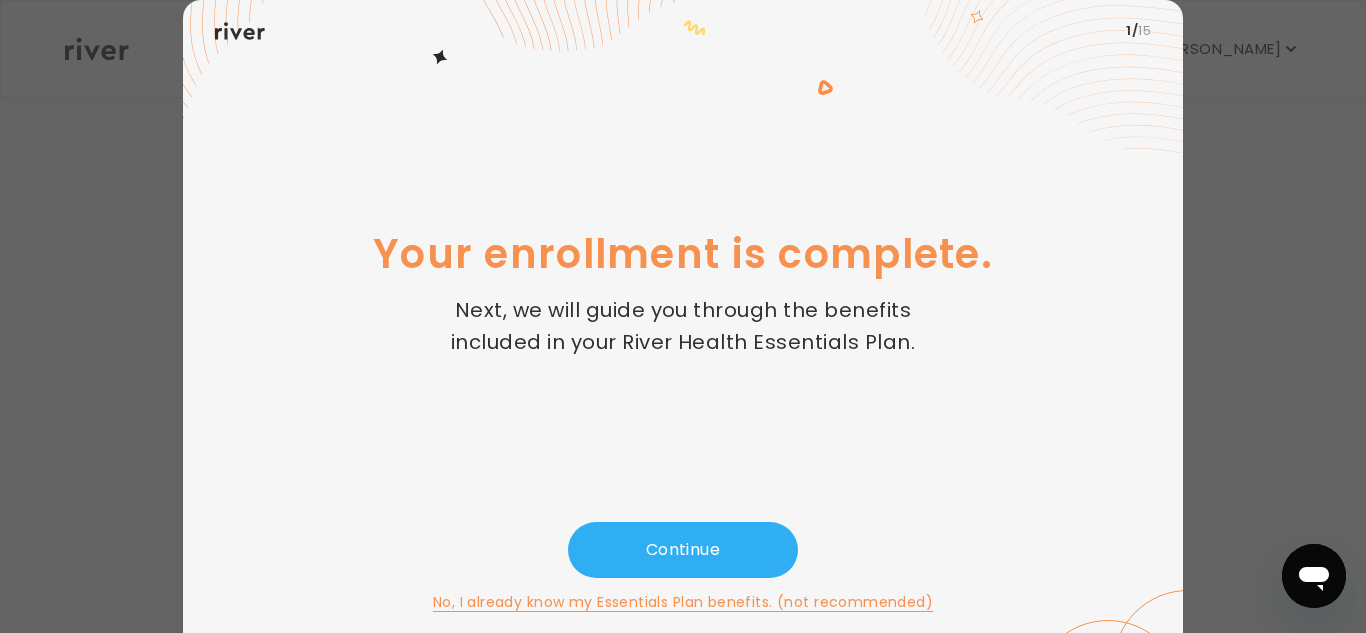 click on "Continue" at bounding box center (683, 550) 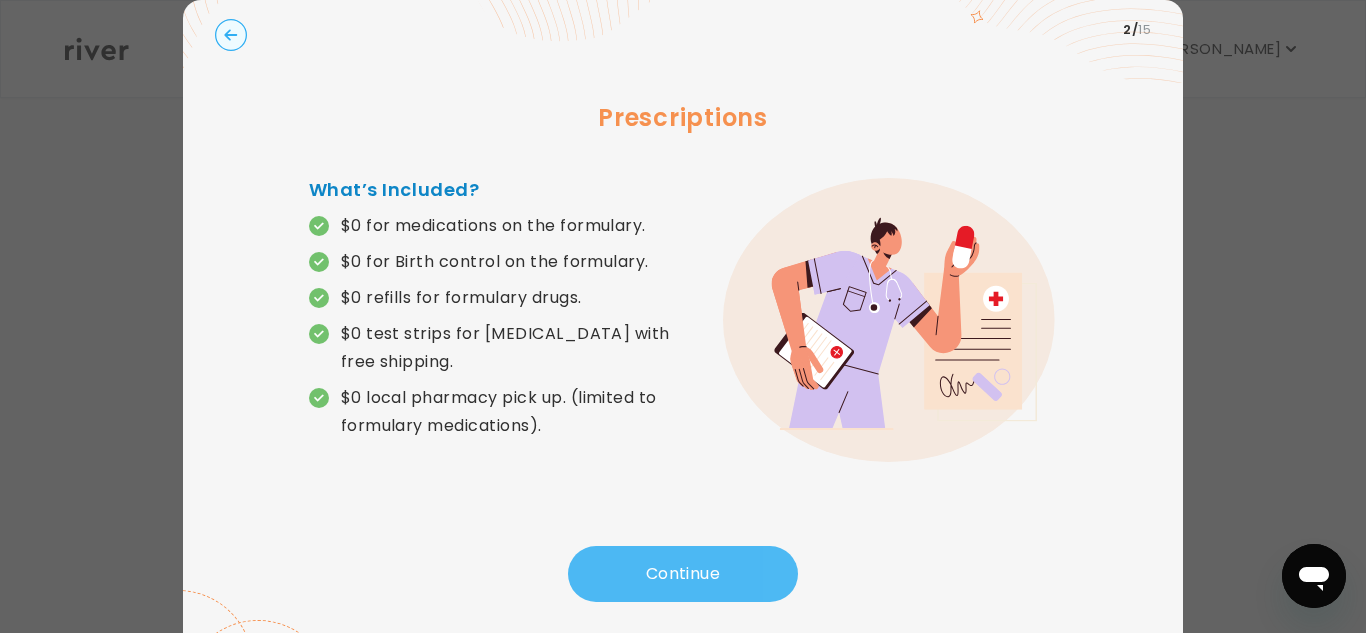 click on "Continue" at bounding box center (683, 574) 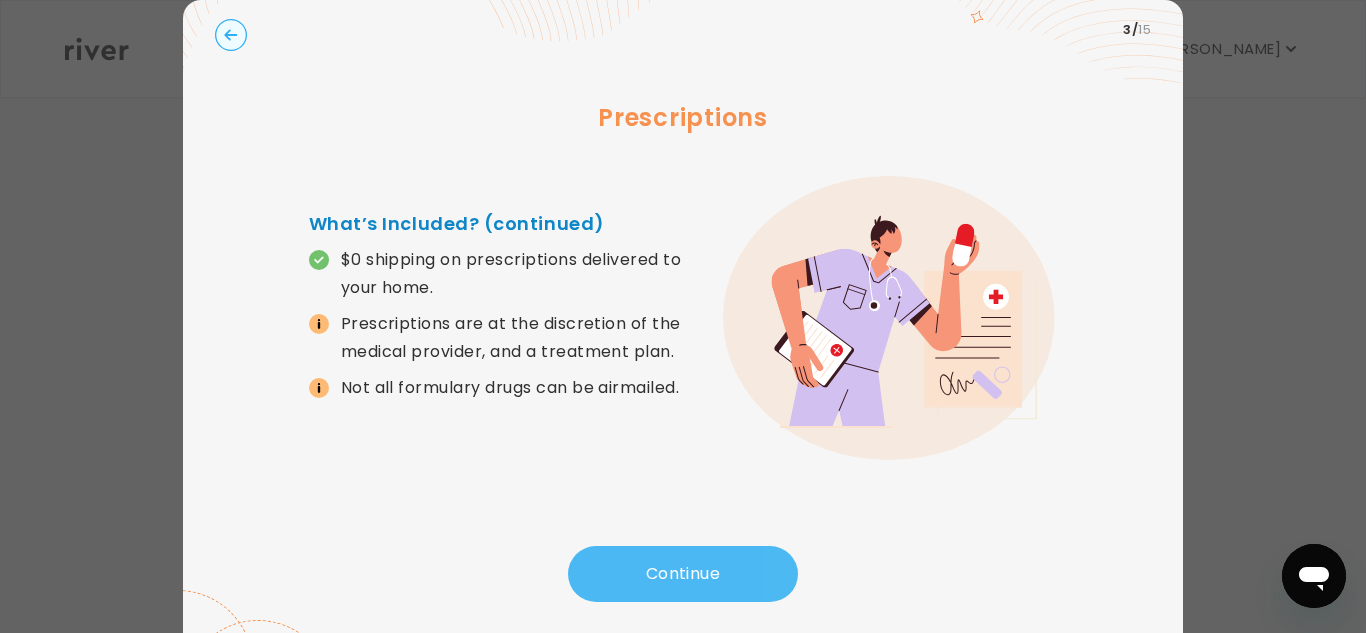 click on "Continue" at bounding box center [683, 574] 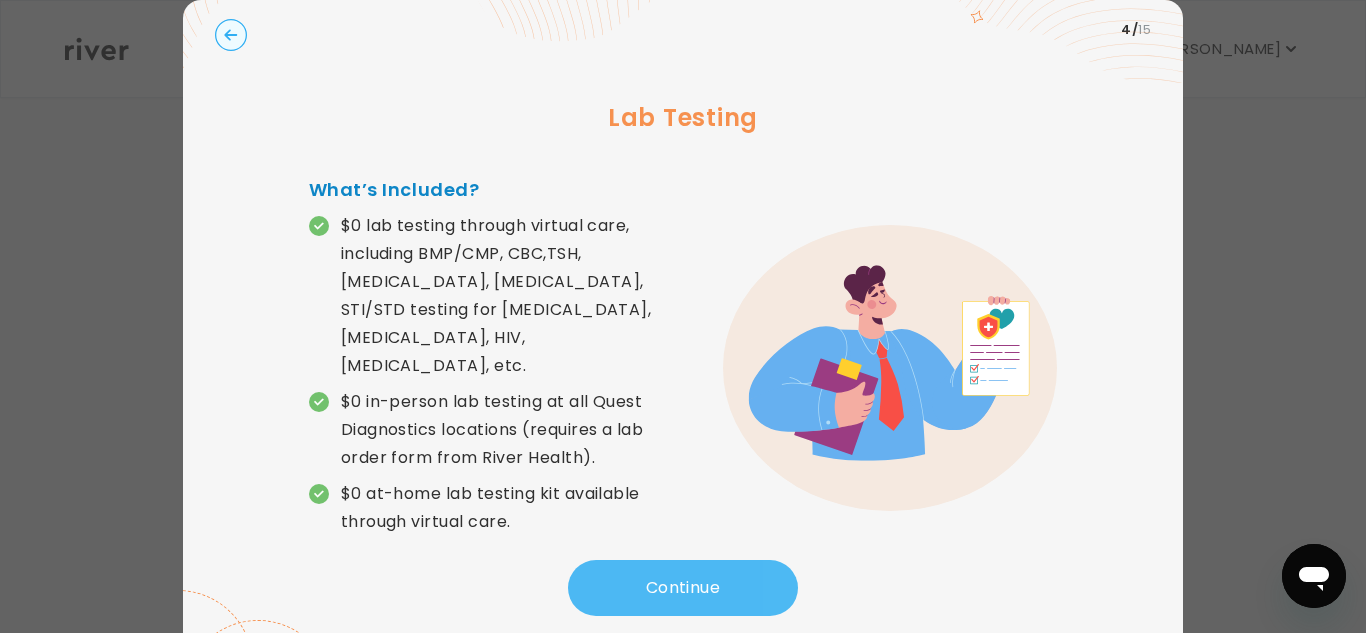 click on "Continue" at bounding box center (683, 588) 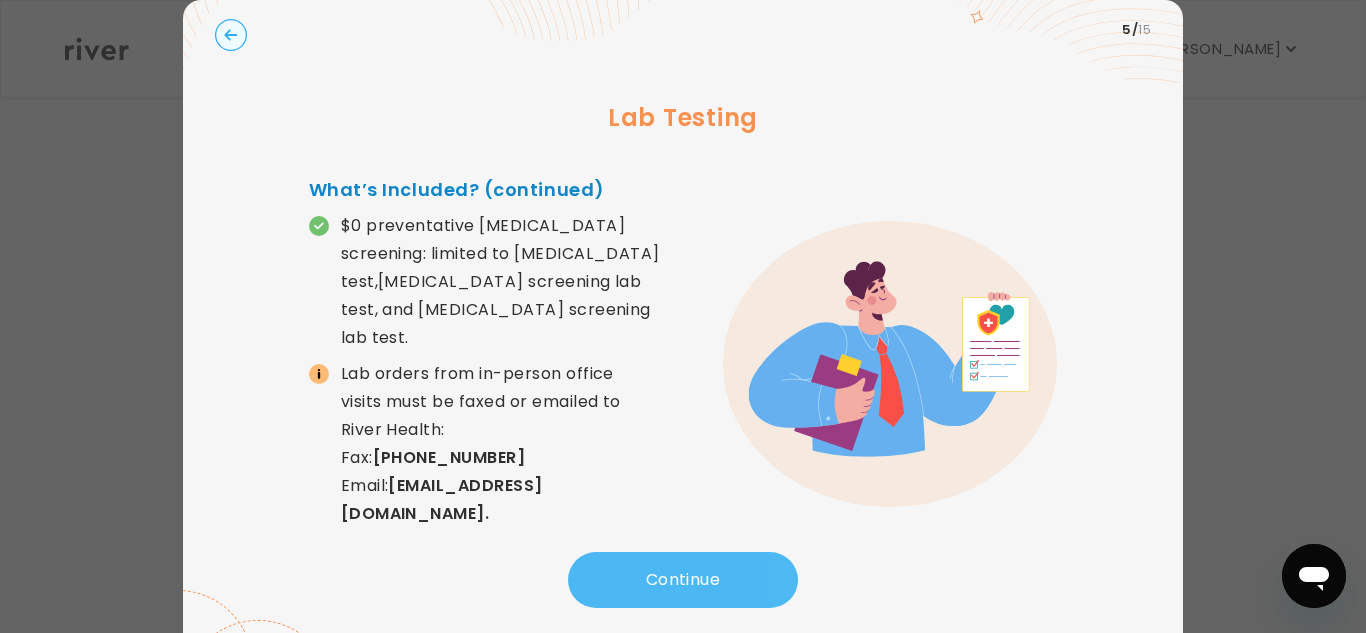 click on "Continue" at bounding box center (683, 580) 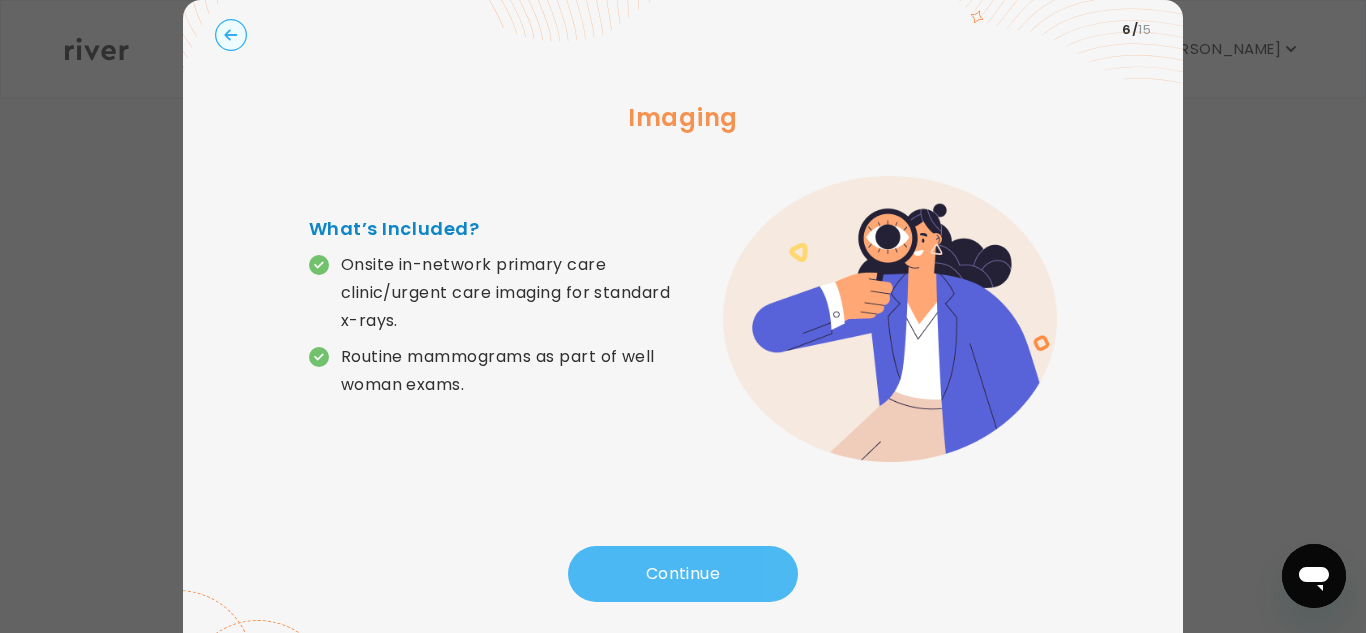 click on "Continue" at bounding box center [683, 574] 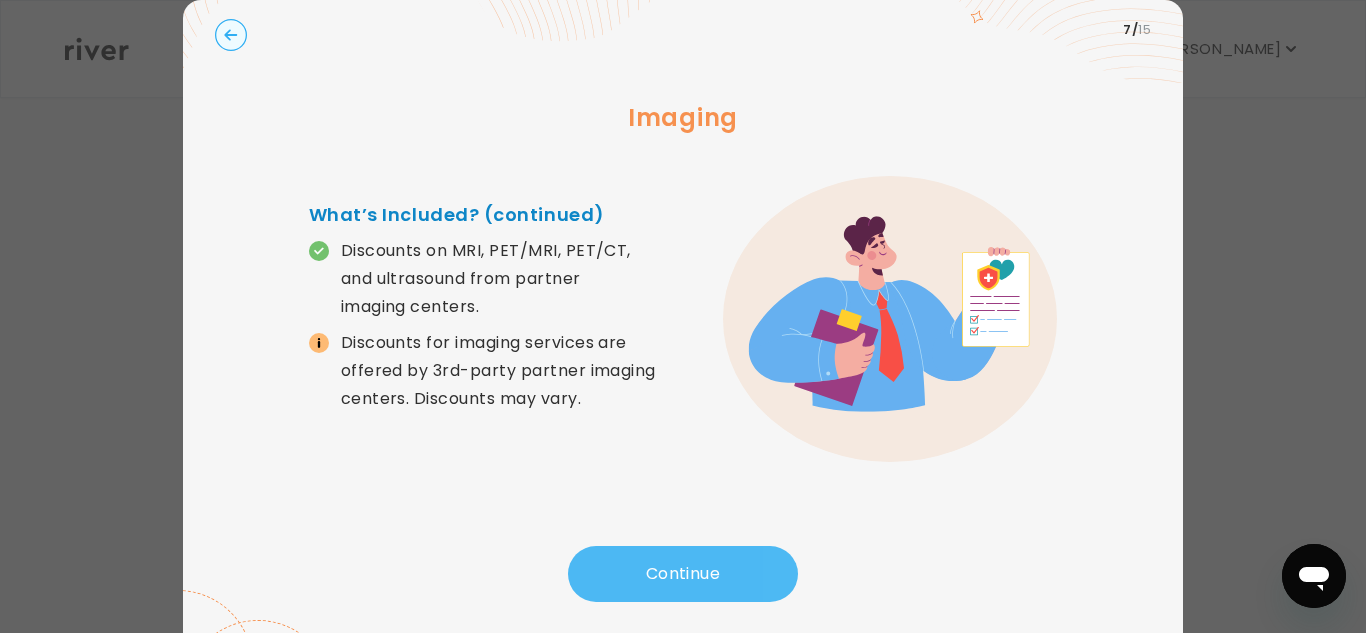 click on "Continue" at bounding box center [683, 574] 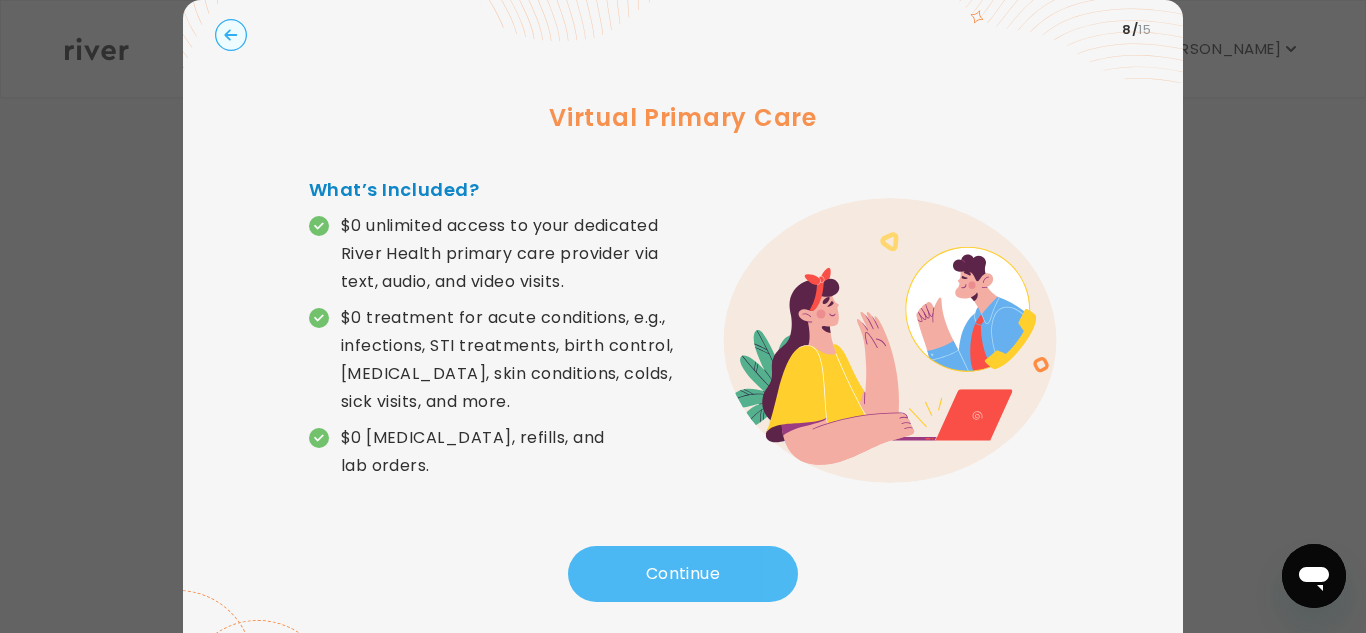 click on "Continue" at bounding box center (683, 574) 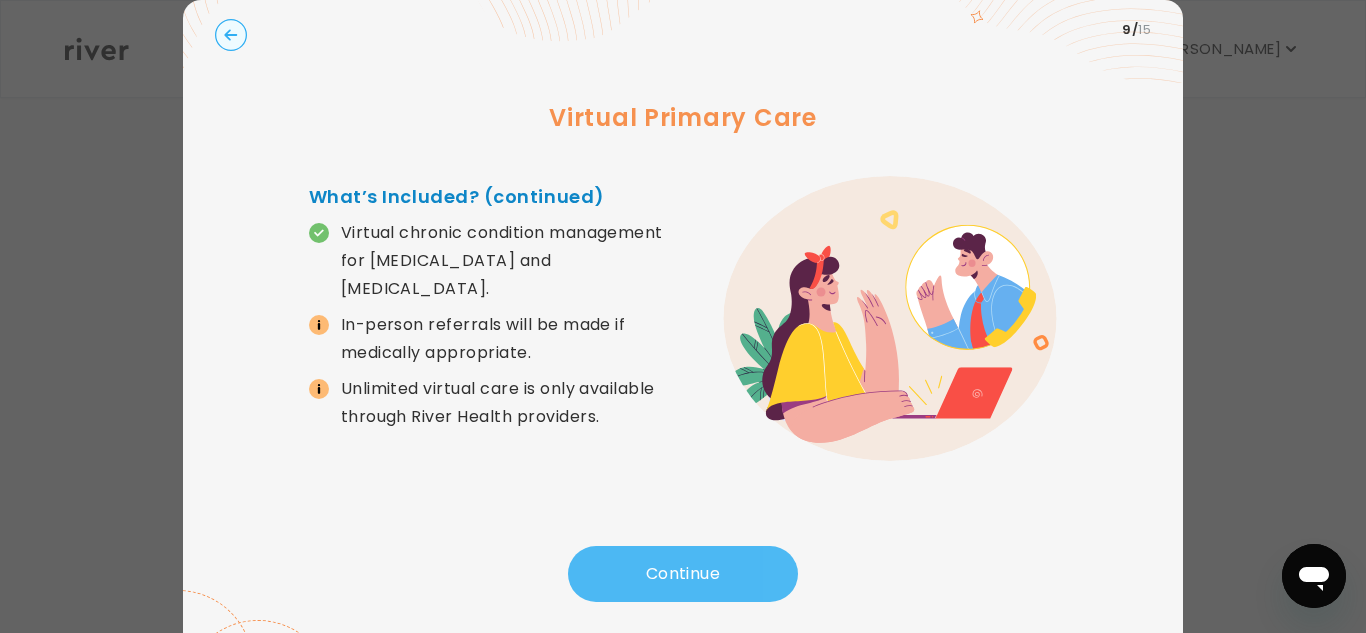 click on "Continue" at bounding box center [683, 574] 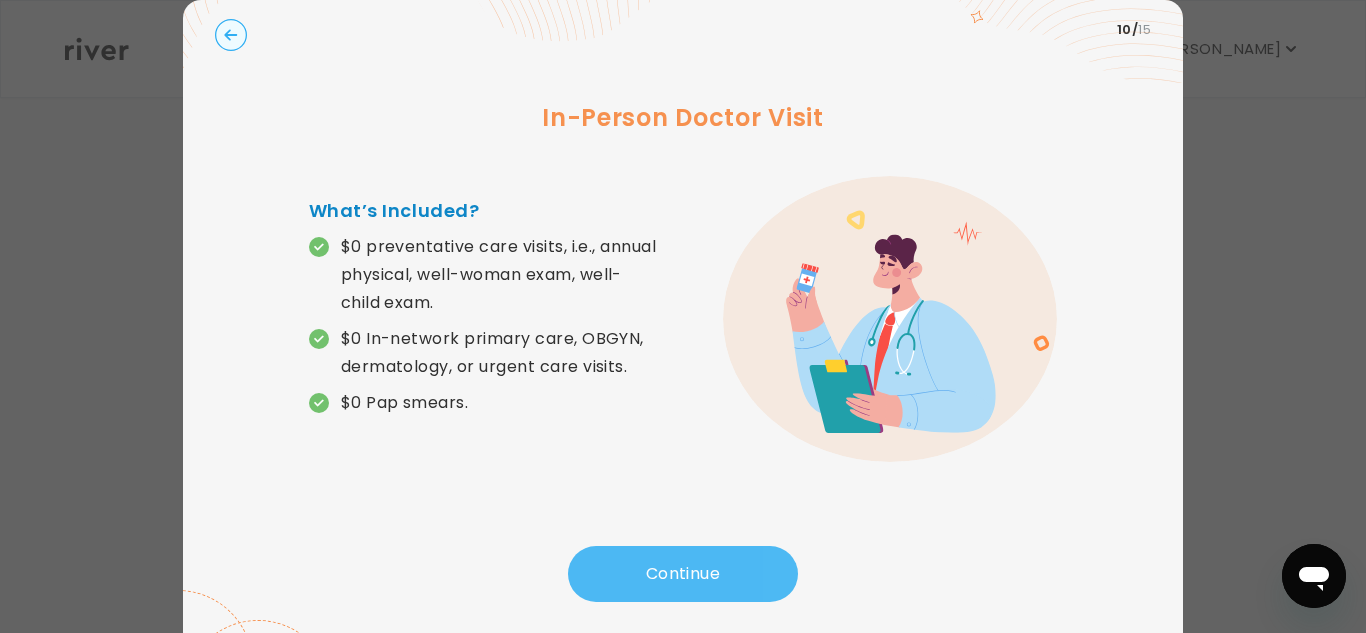click on "Continue" at bounding box center (683, 574) 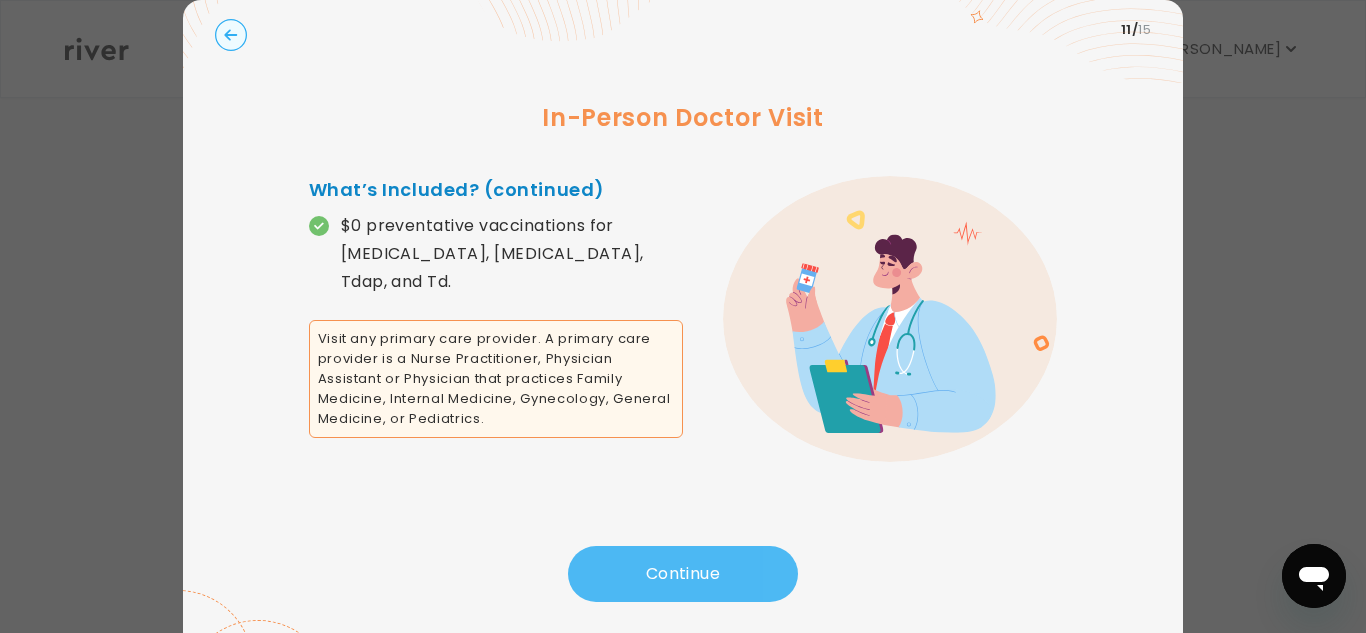 click on "Continue" at bounding box center (683, 574) 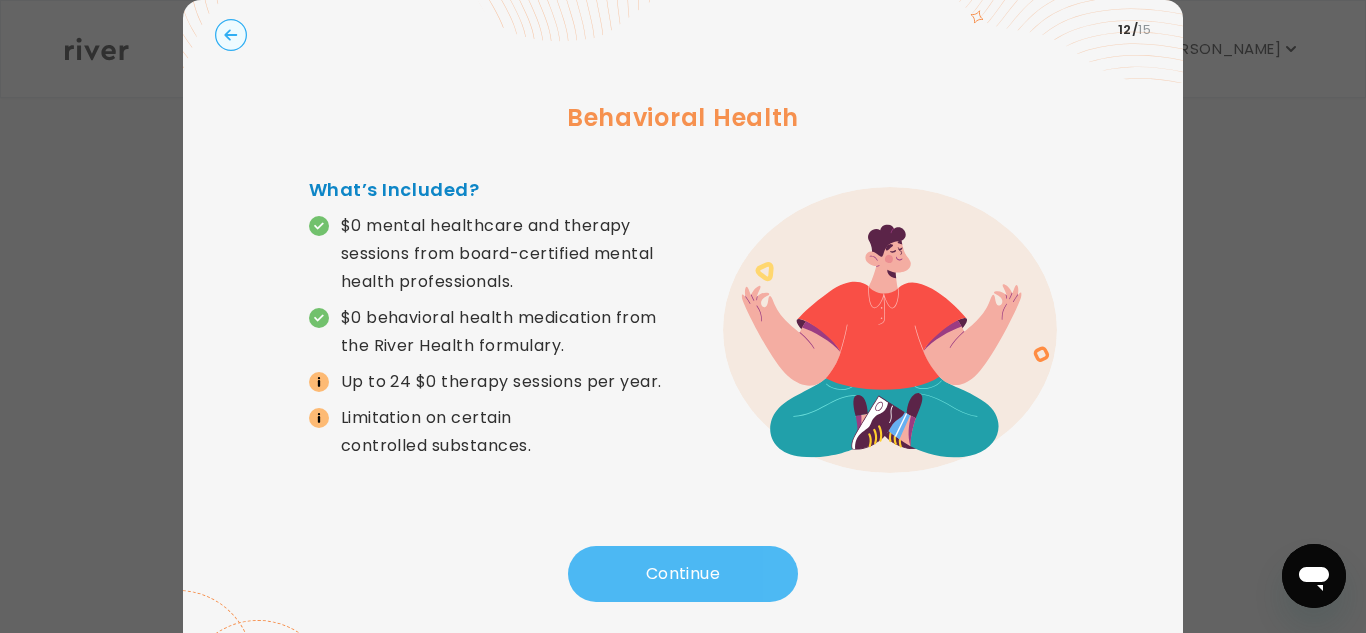 click on "Continue" at bounding box center [683, 574] 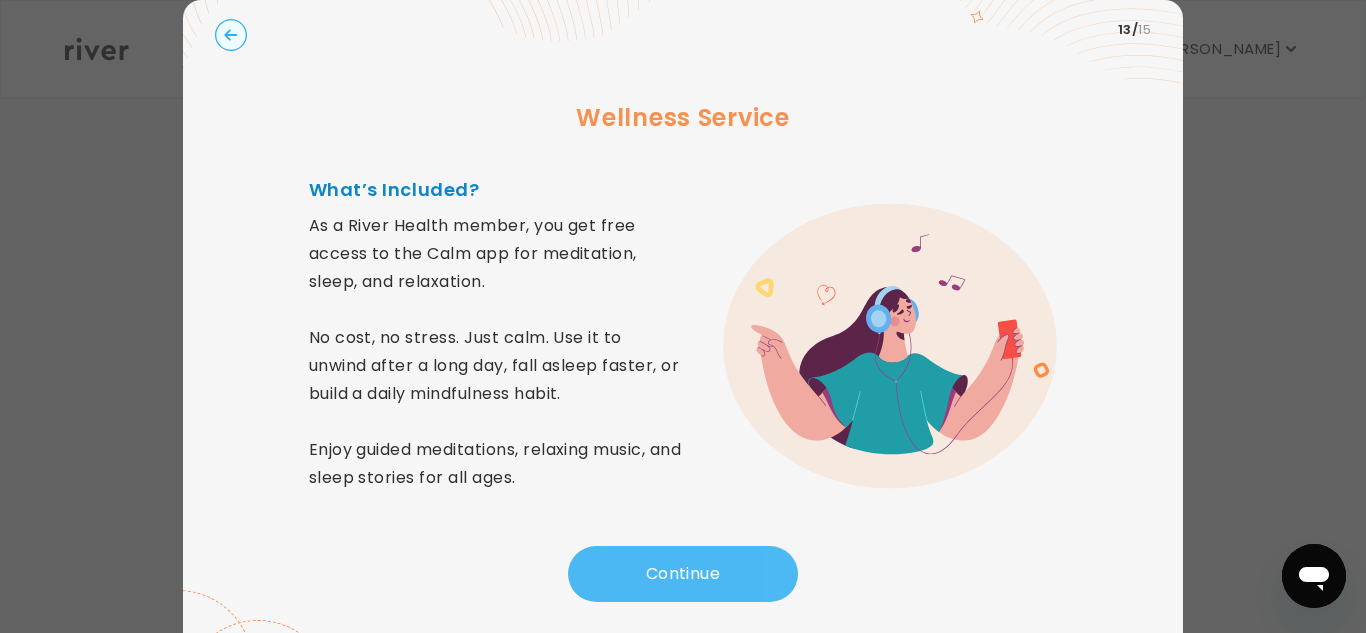 click on "Continue" at bounding box center [683, 574] 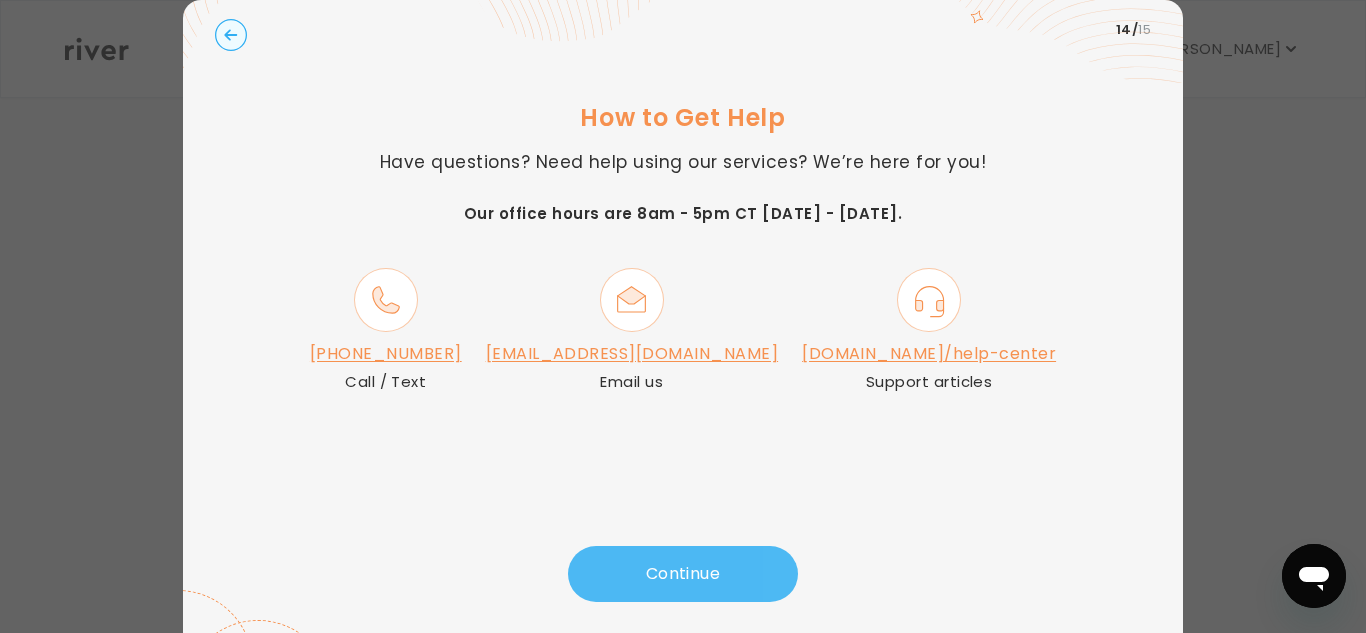 click on "Continue" at bounding box center (683, 574) 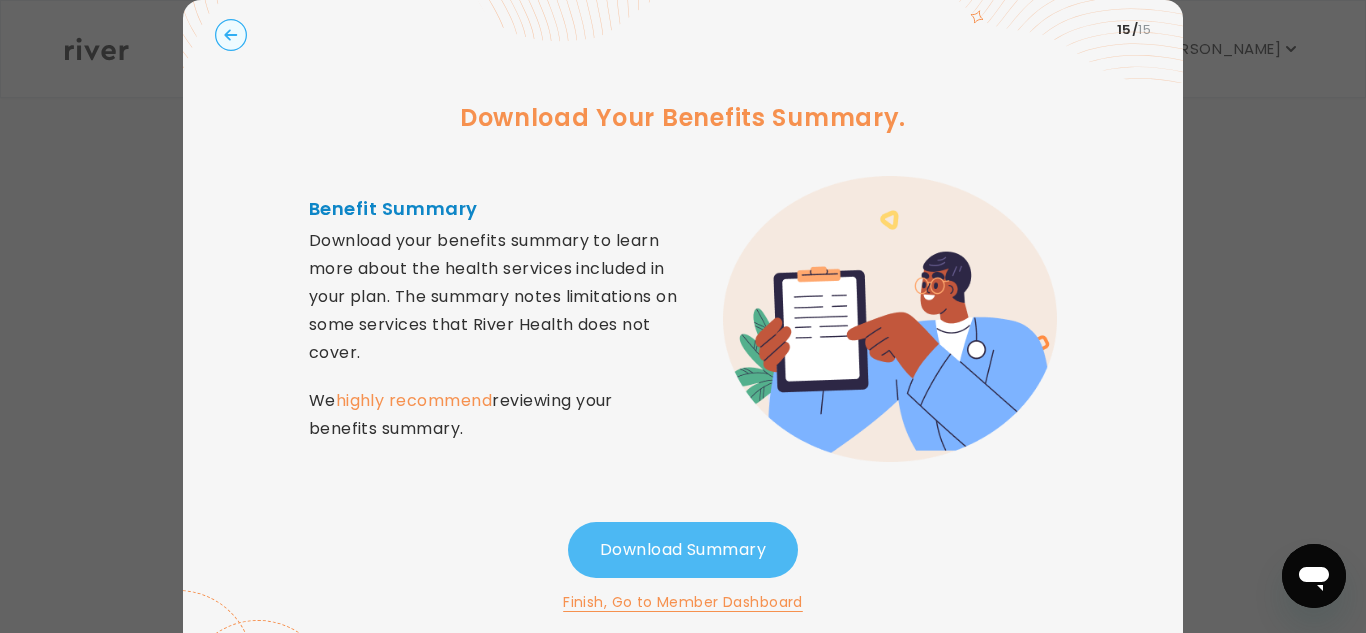 click on "Download Summary" at bounding box center (683, 550) 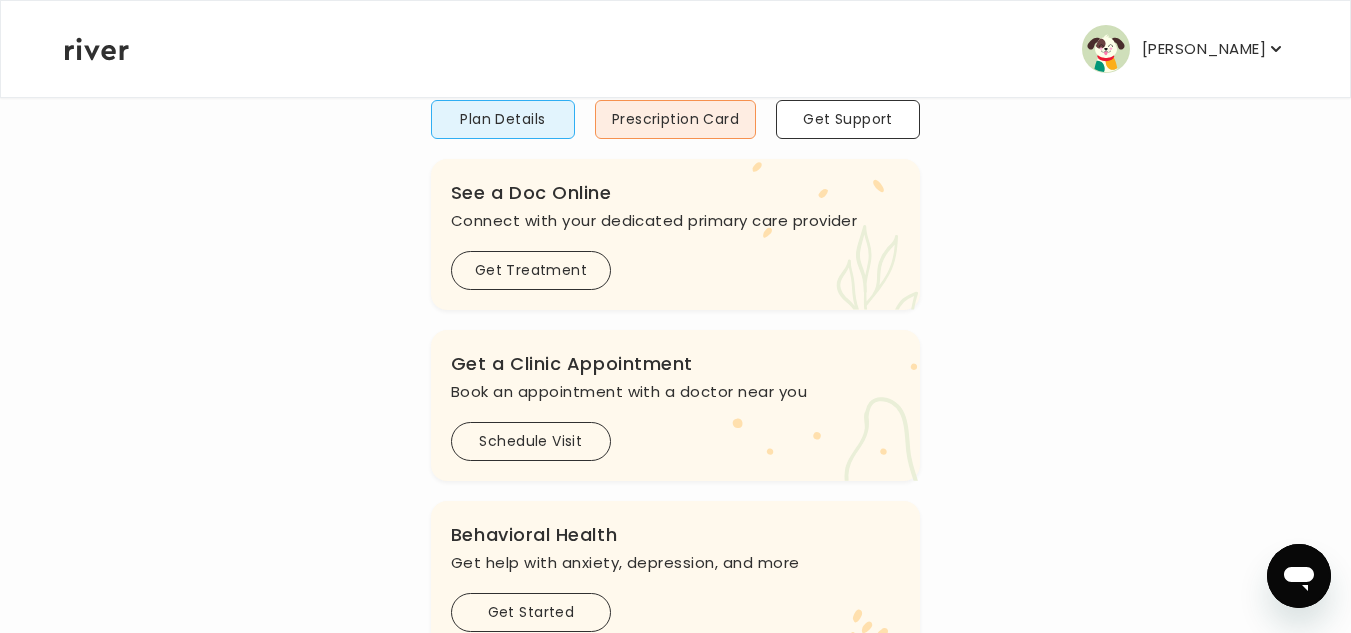 scroll, scrollTop: 272, scrollLeft: 0, axis: vertical 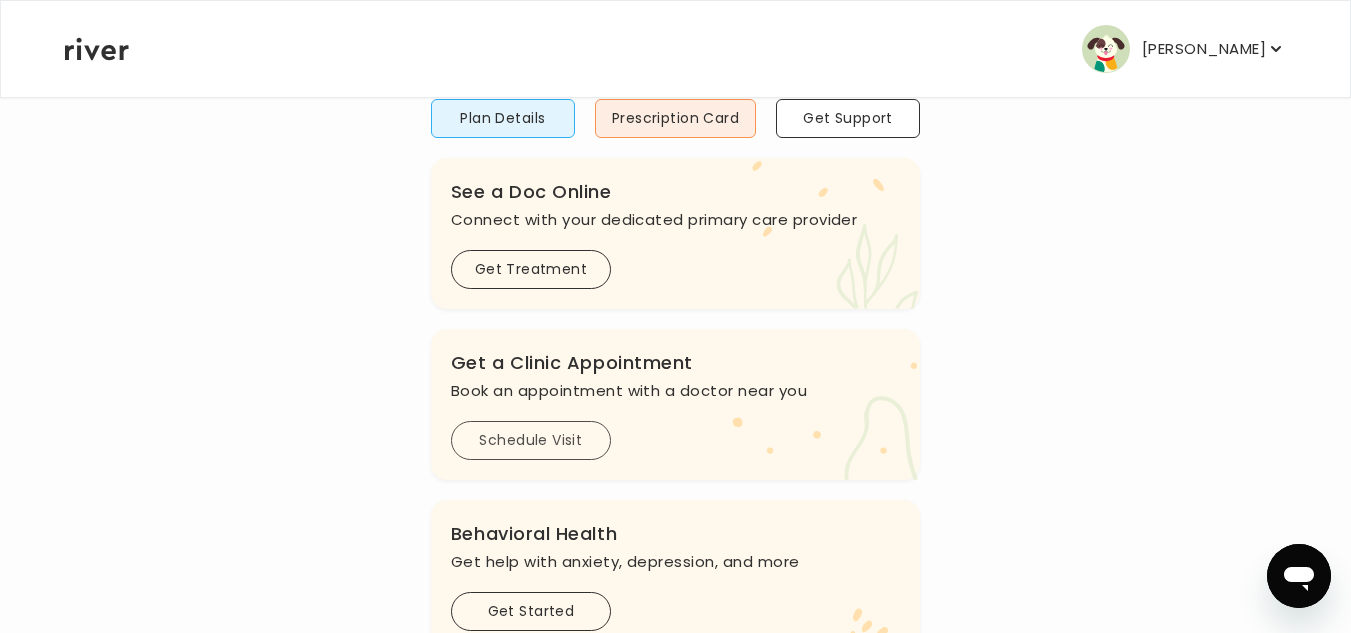 click on "Schedule Visit" at bounding box center [531, 440] 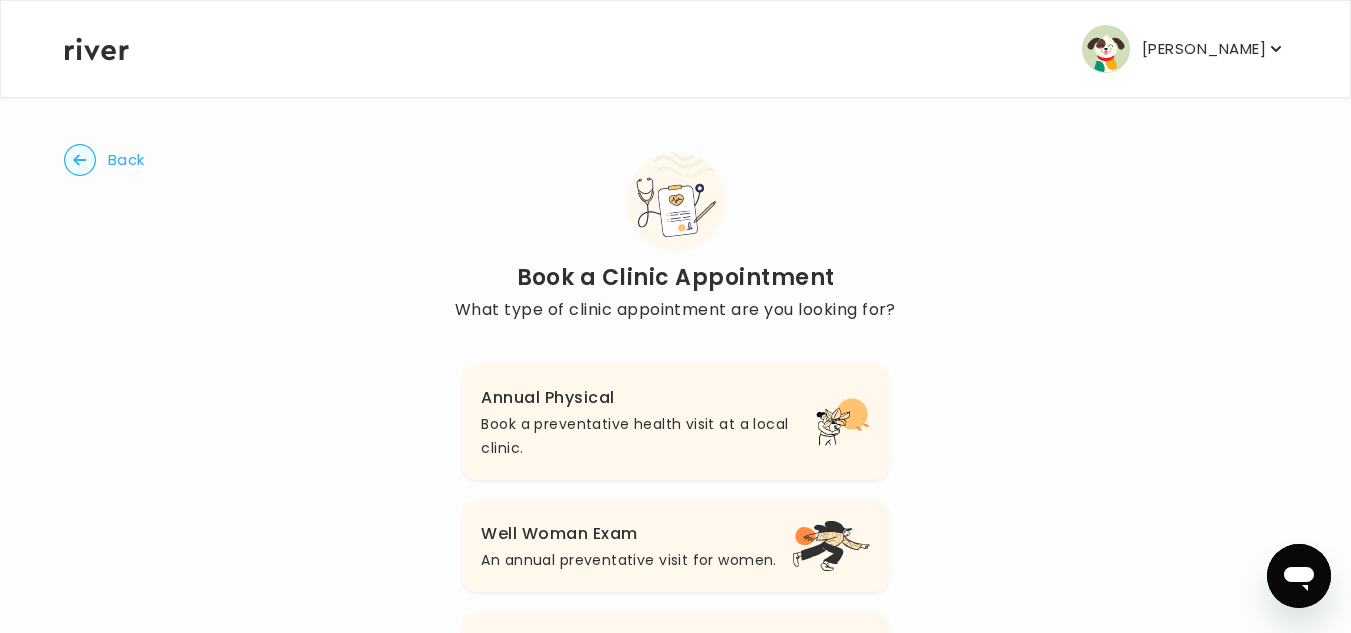 scroll, scrollTop: 239, scrollLeft: 0, axis: vertical 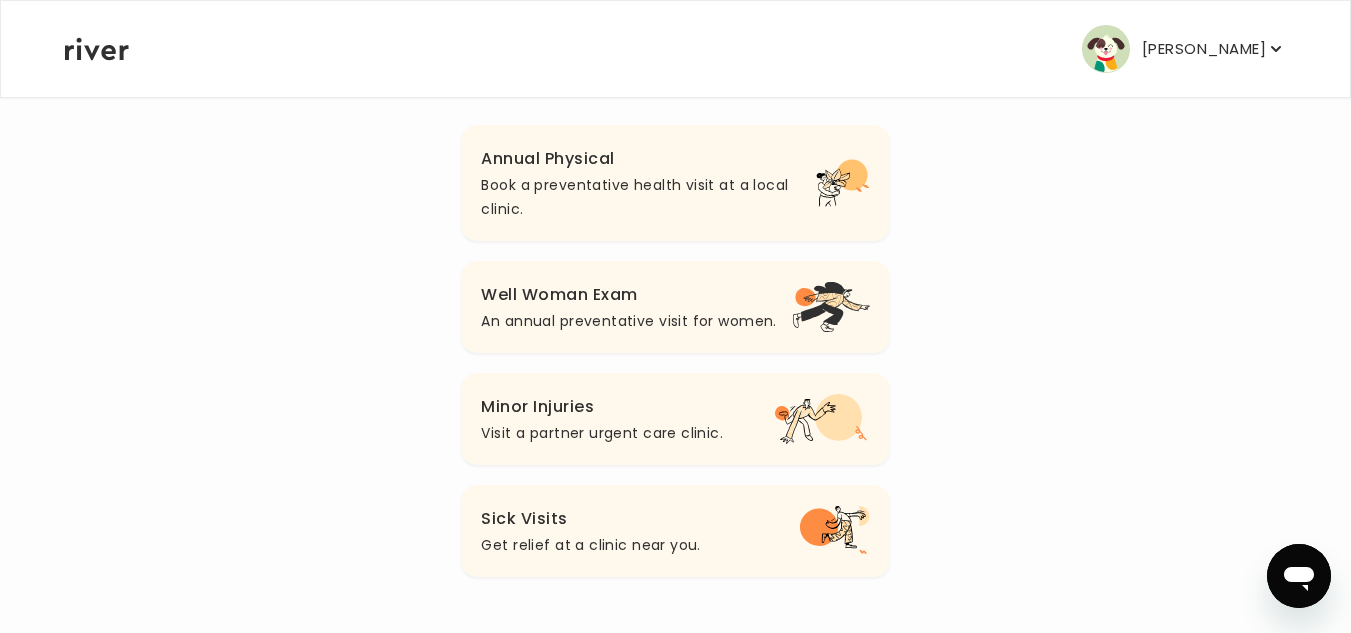 click on "Book a preventative health visit at a local clinic." at bounding box center [648, 197] 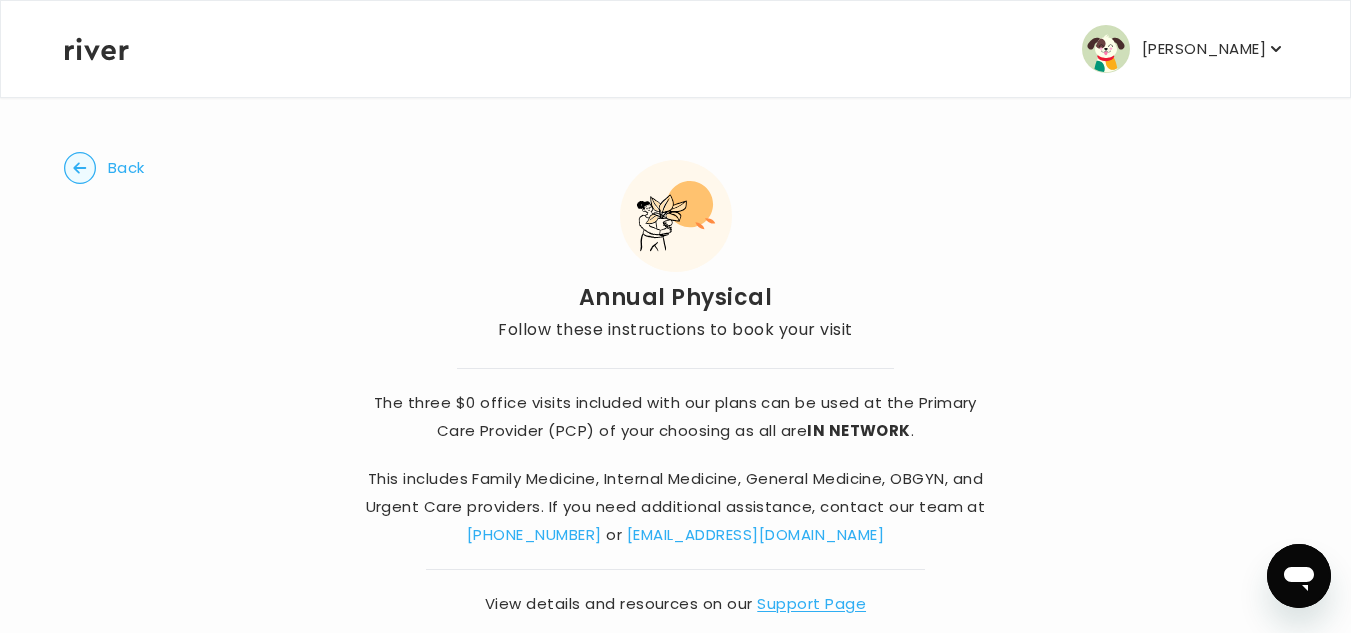 scroll, scrollTop: 41, scrollLeft: 0, axis: vertical 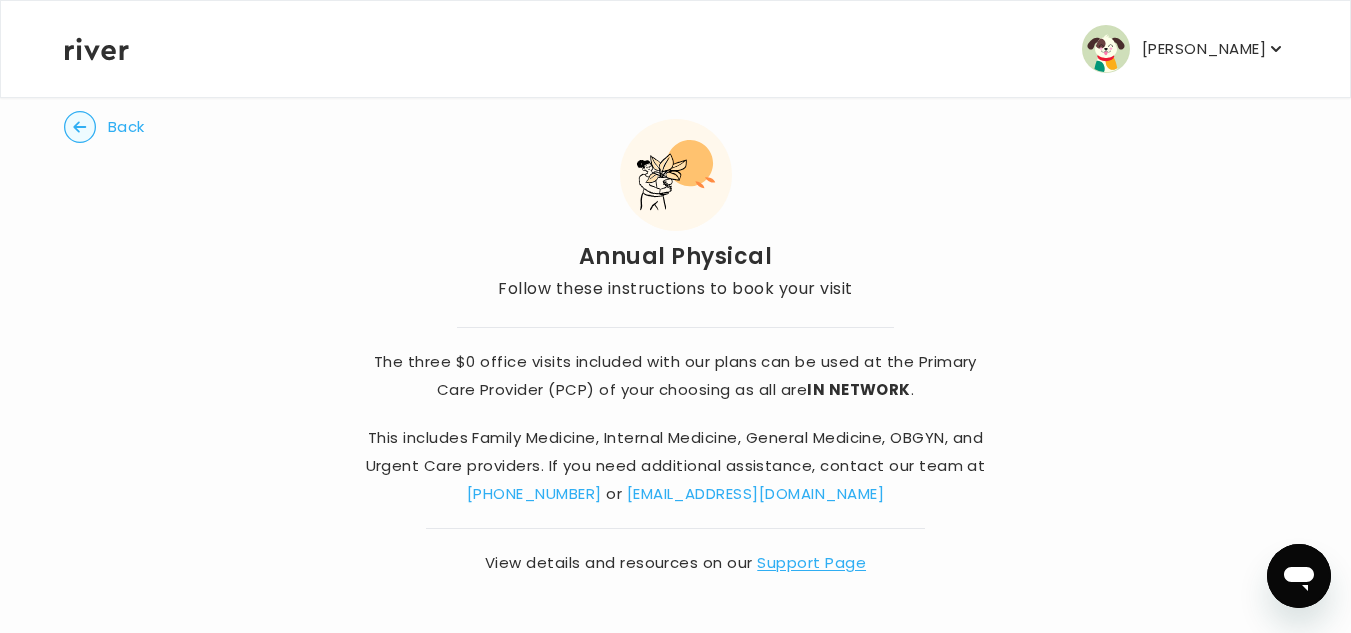 click 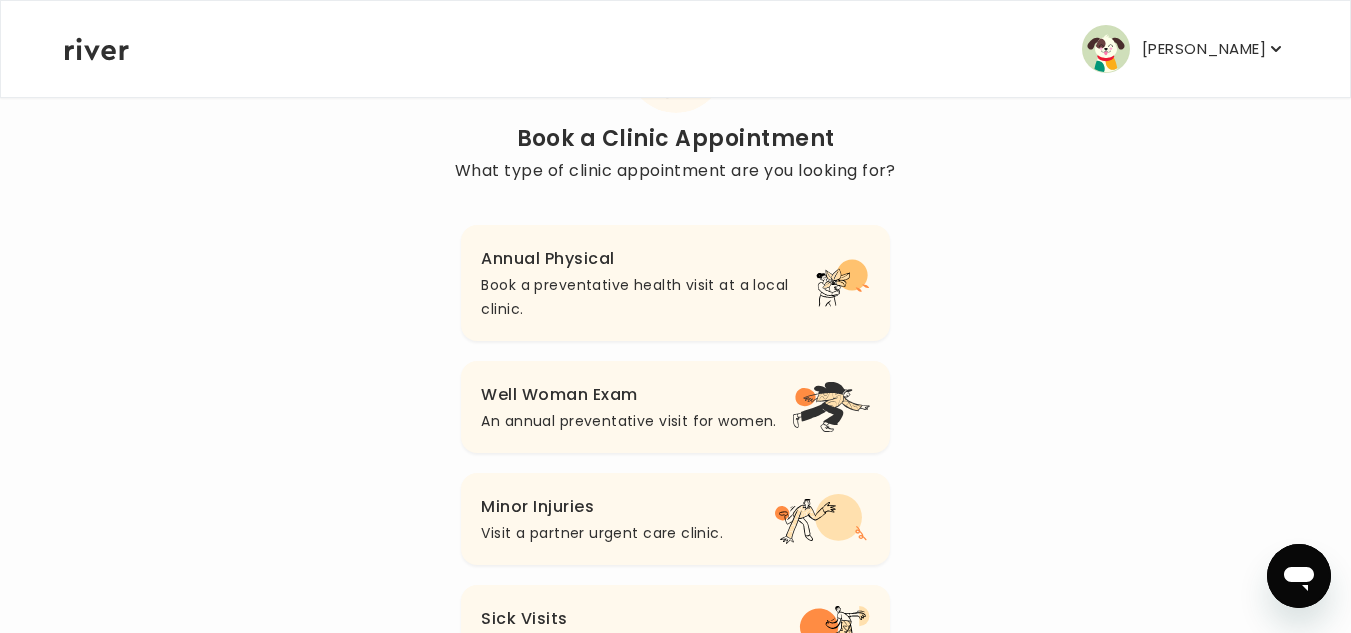scroll, scrollTop: 239, scrollLeft: 0, axis: vertical 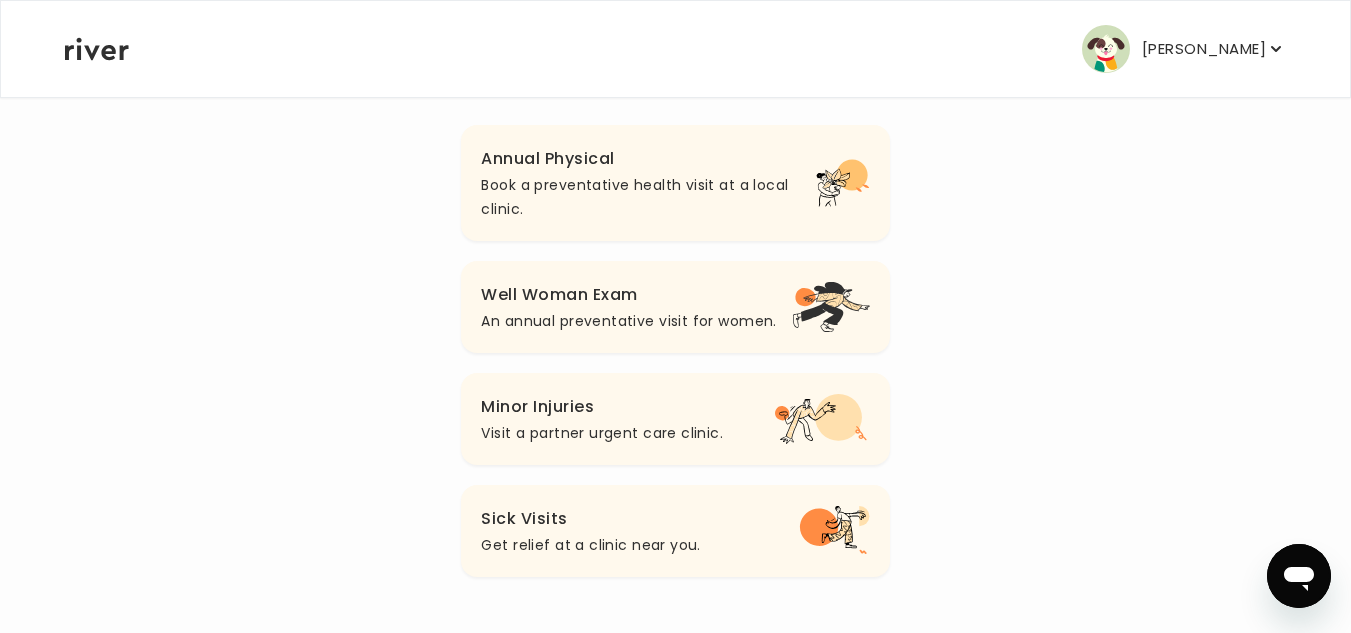 click on "Well Woman Exam" at bounding box center (628, 295) 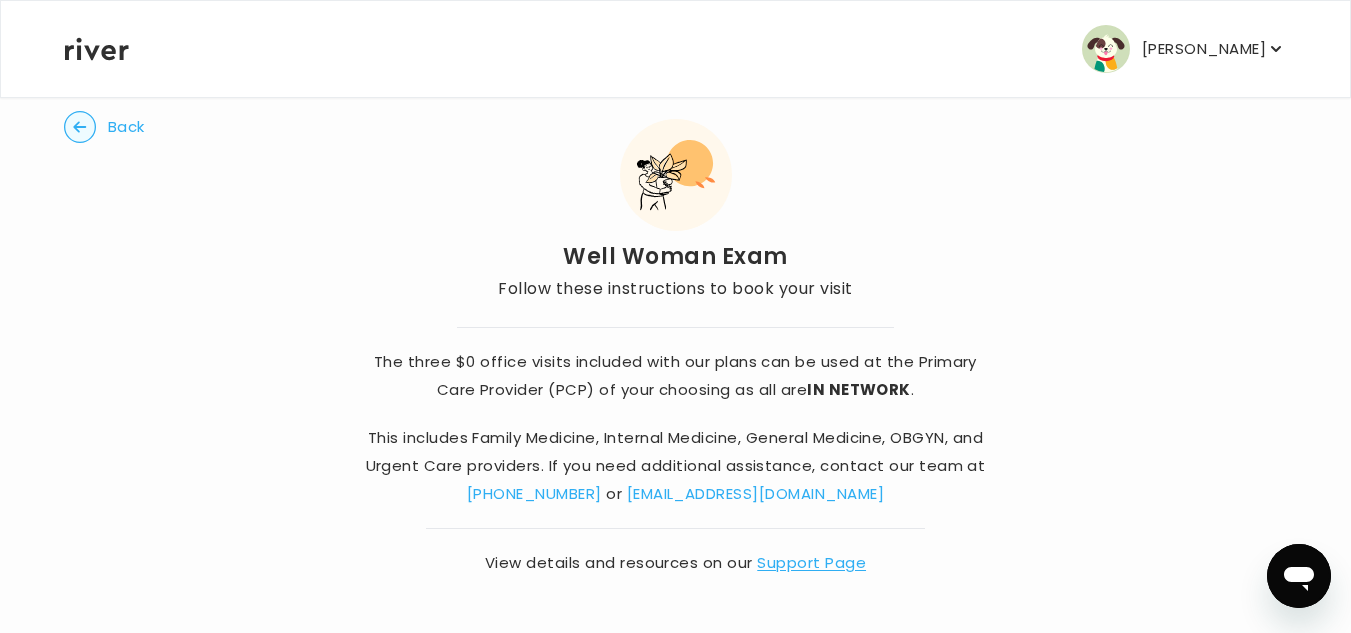 scroll, scrollTop: 41, scrollLeft: 0, axis: vertical 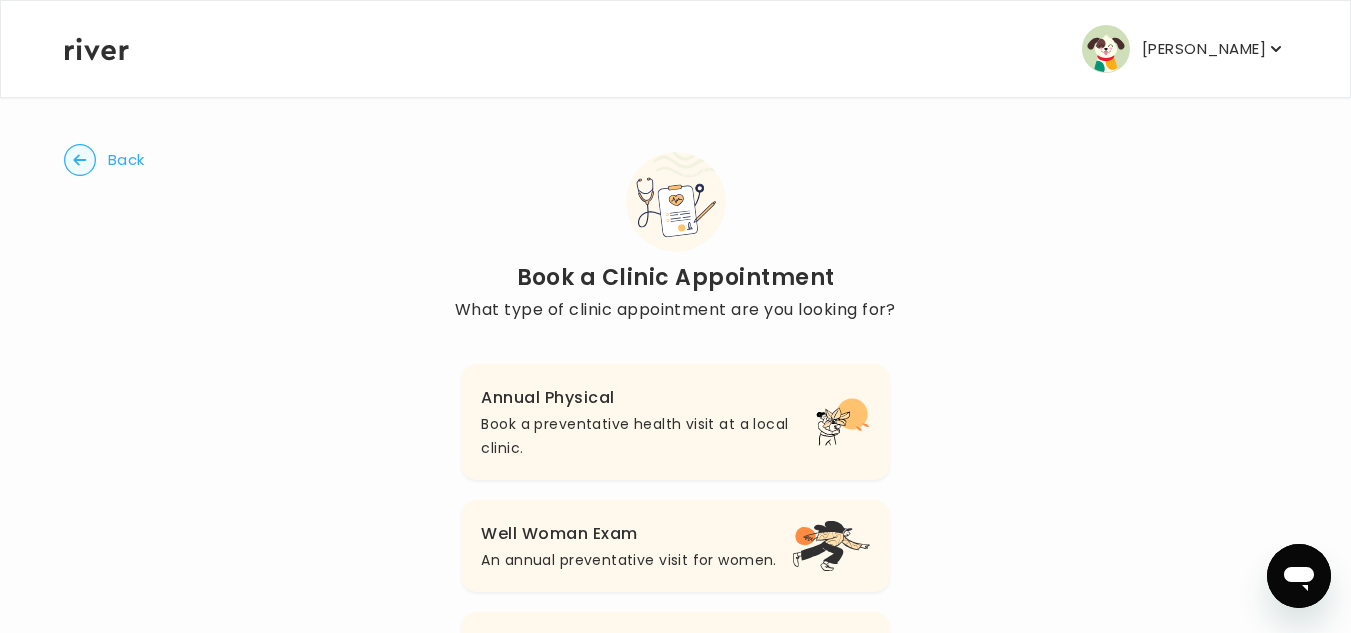 click 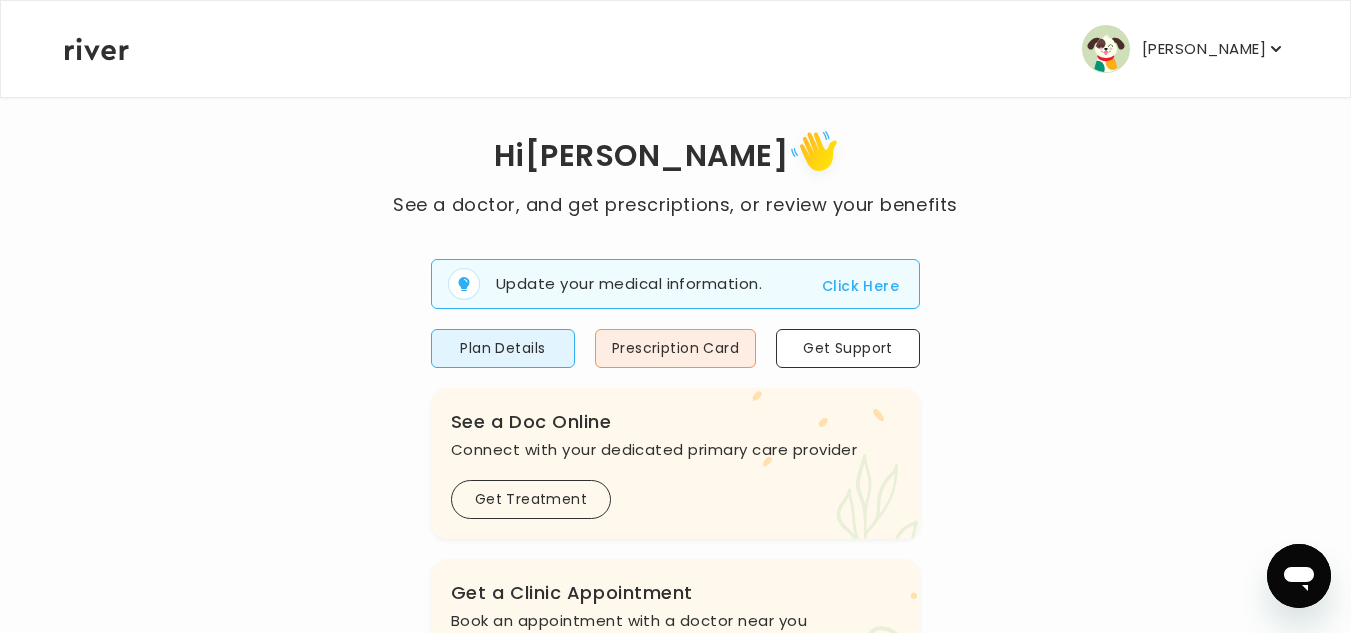 scroll, scrollTop: 41, scrollLeft: 0, axis: vertical 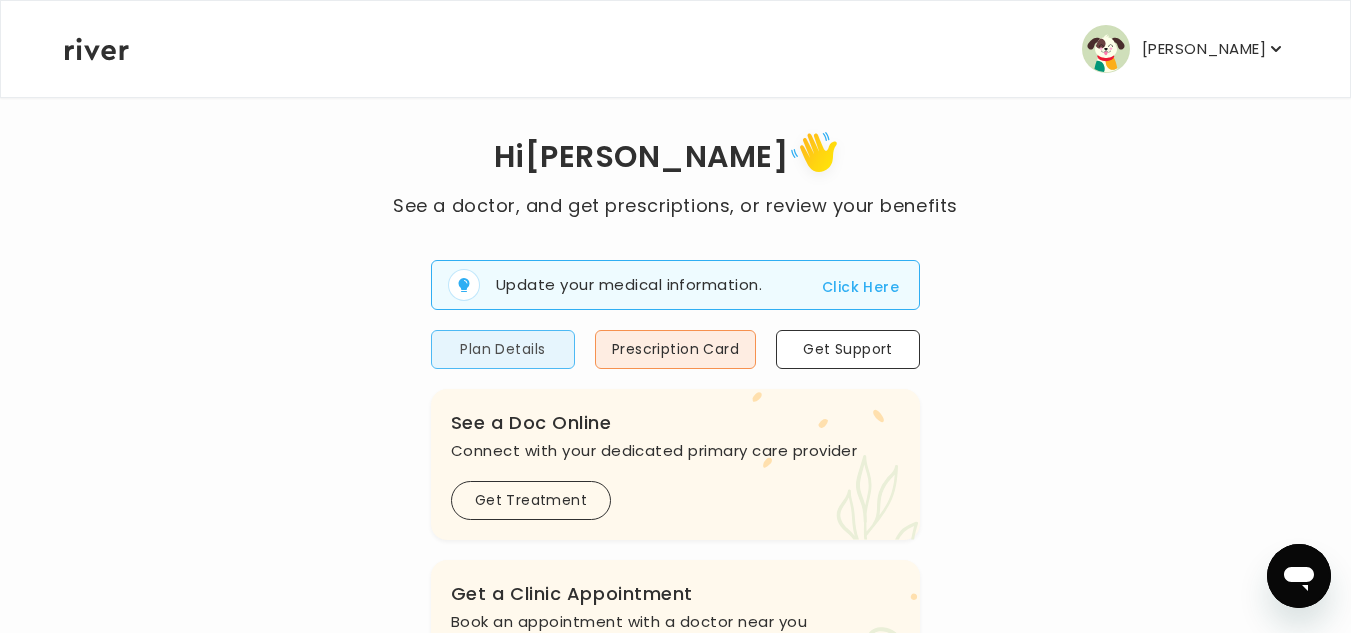 click on "Plan Details" at bounding box center [503, 349] 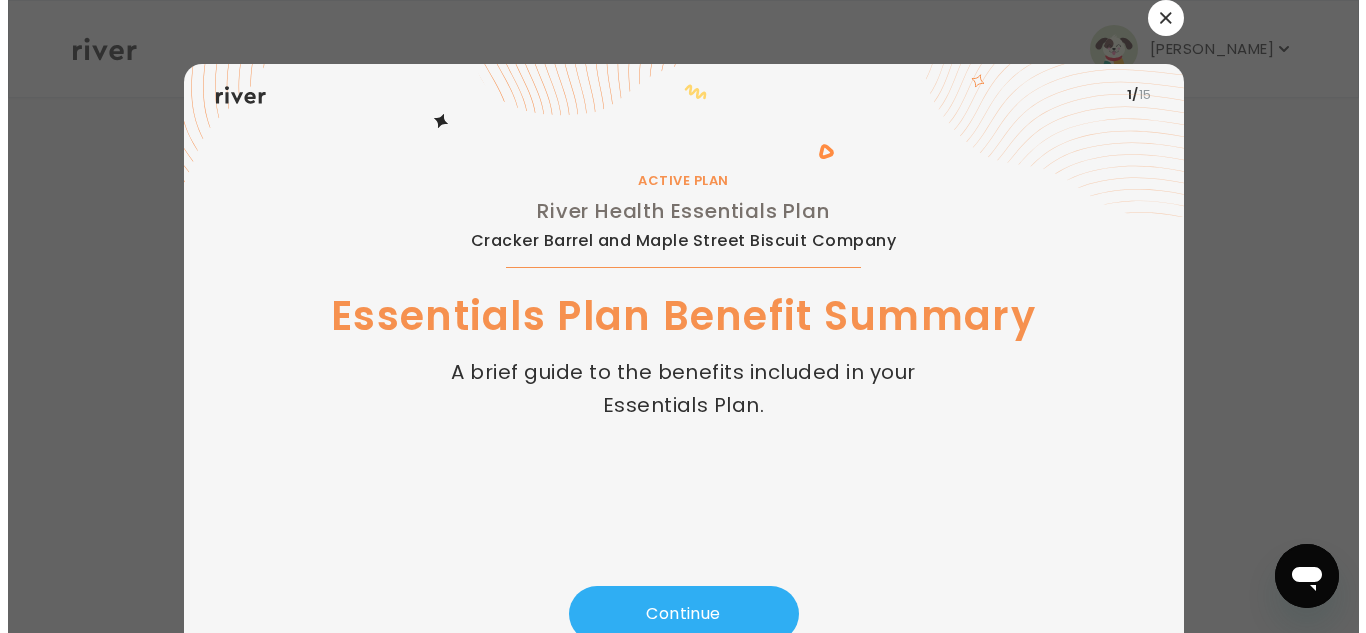 scroll, scrollTop: 0, scrollLeft: 0, axis: both 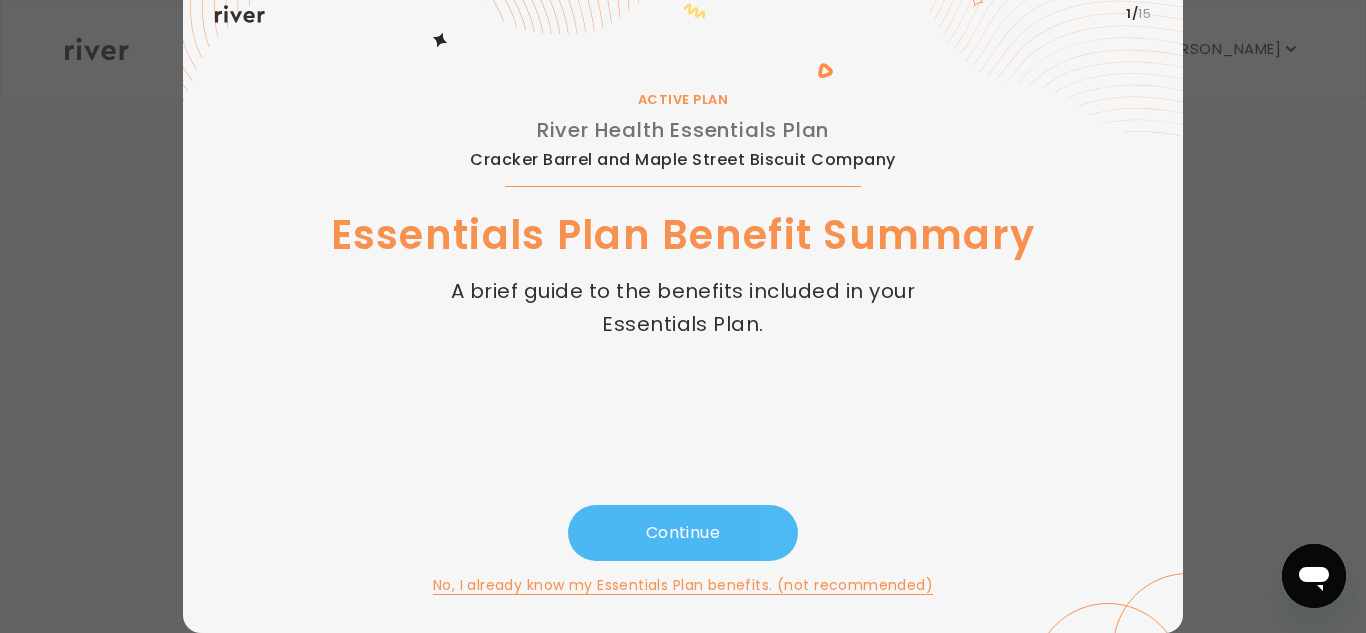 click on "Continue" at bounding box center (683, 533) 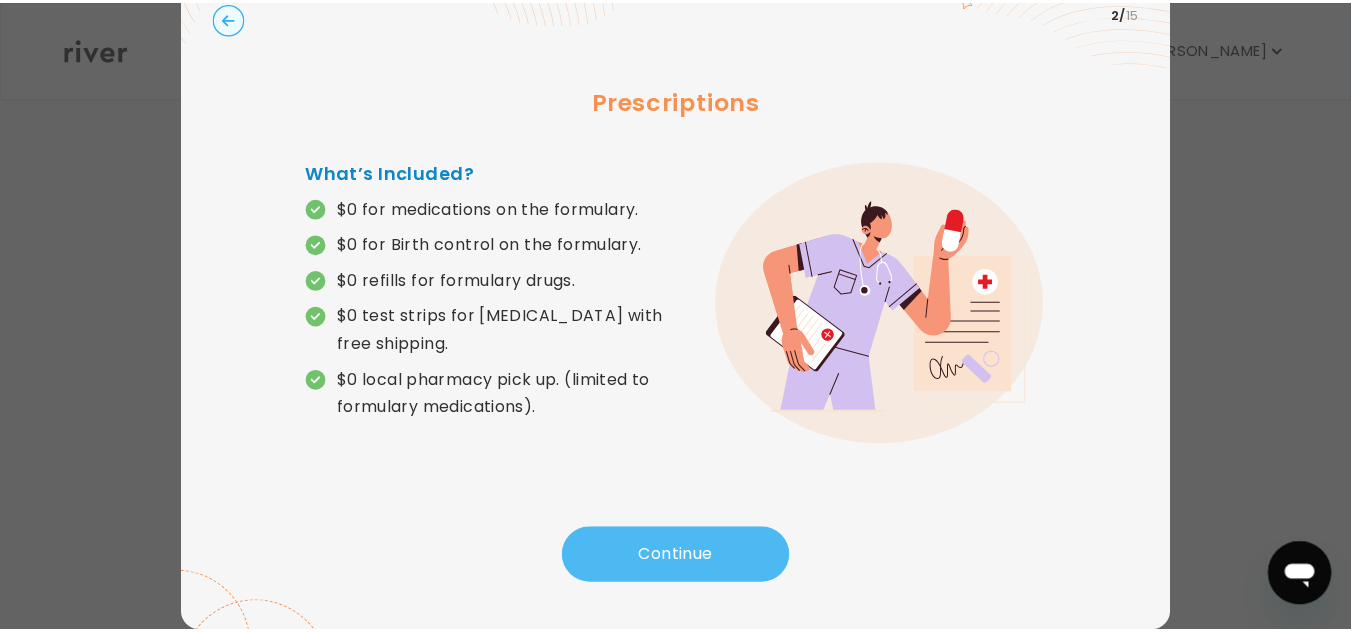 scroll, scrollTop: 80, scrollLeft: 0, axis: vertical 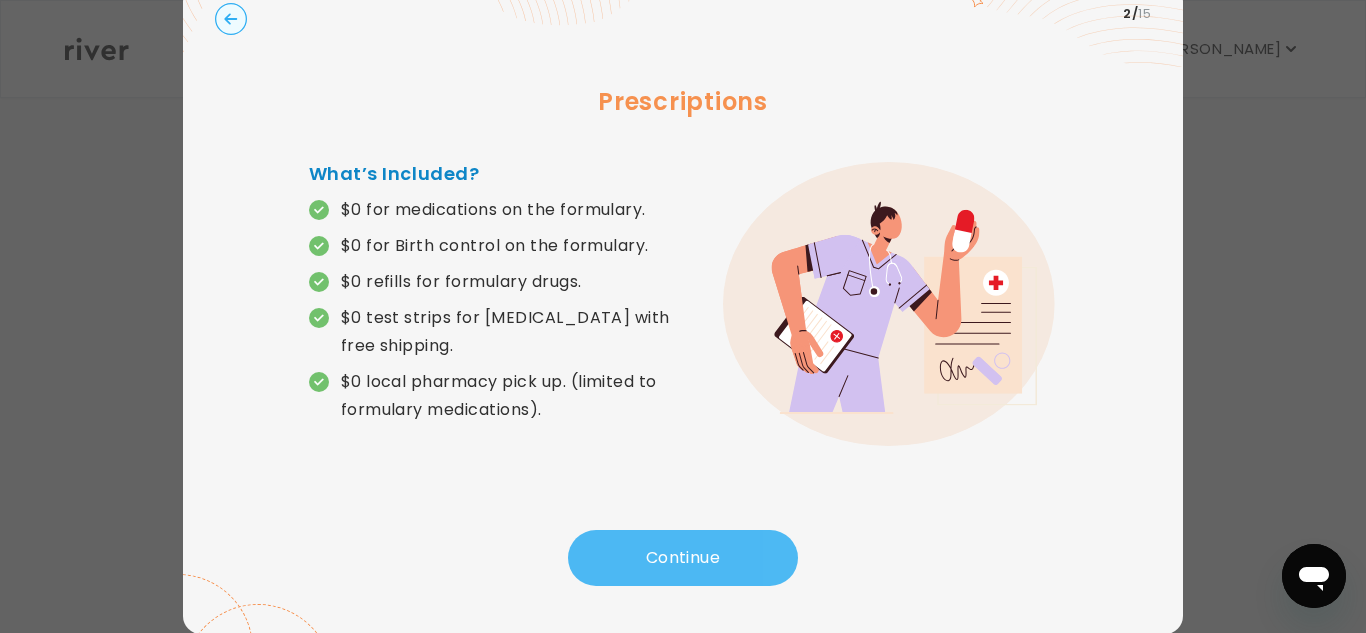 click on "Continue" at bounding box center [683, 558] 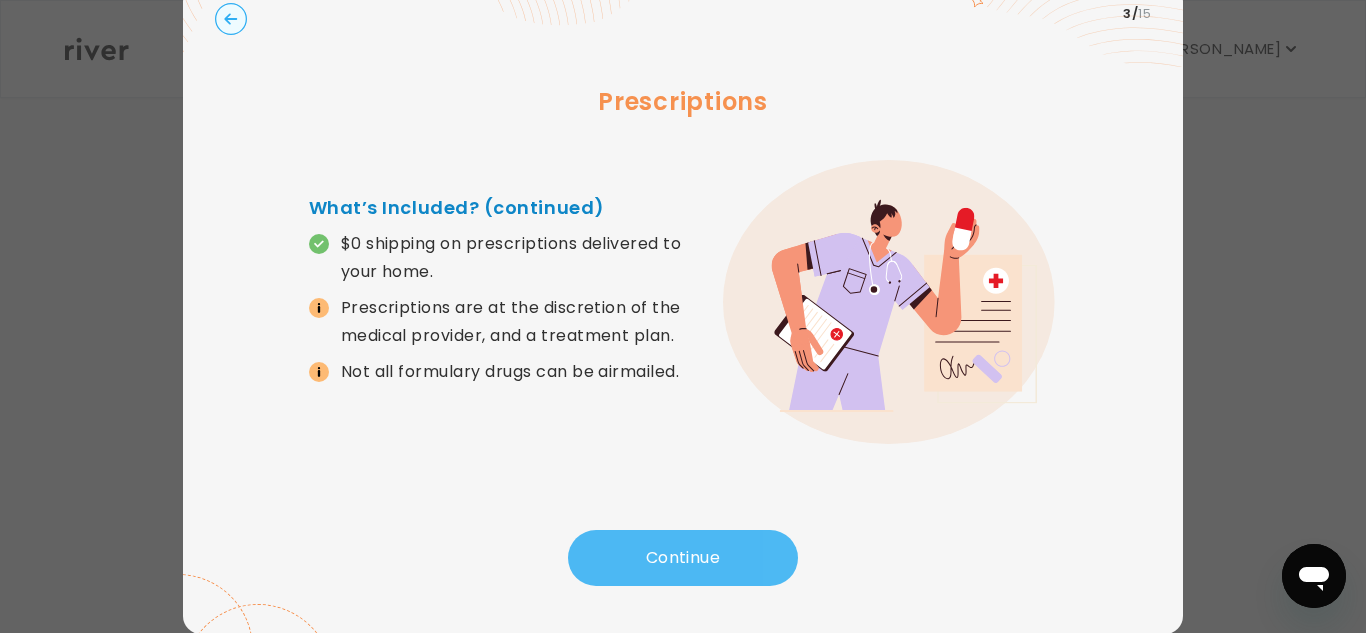 click on "Continue" at bounding box center [683, 558] 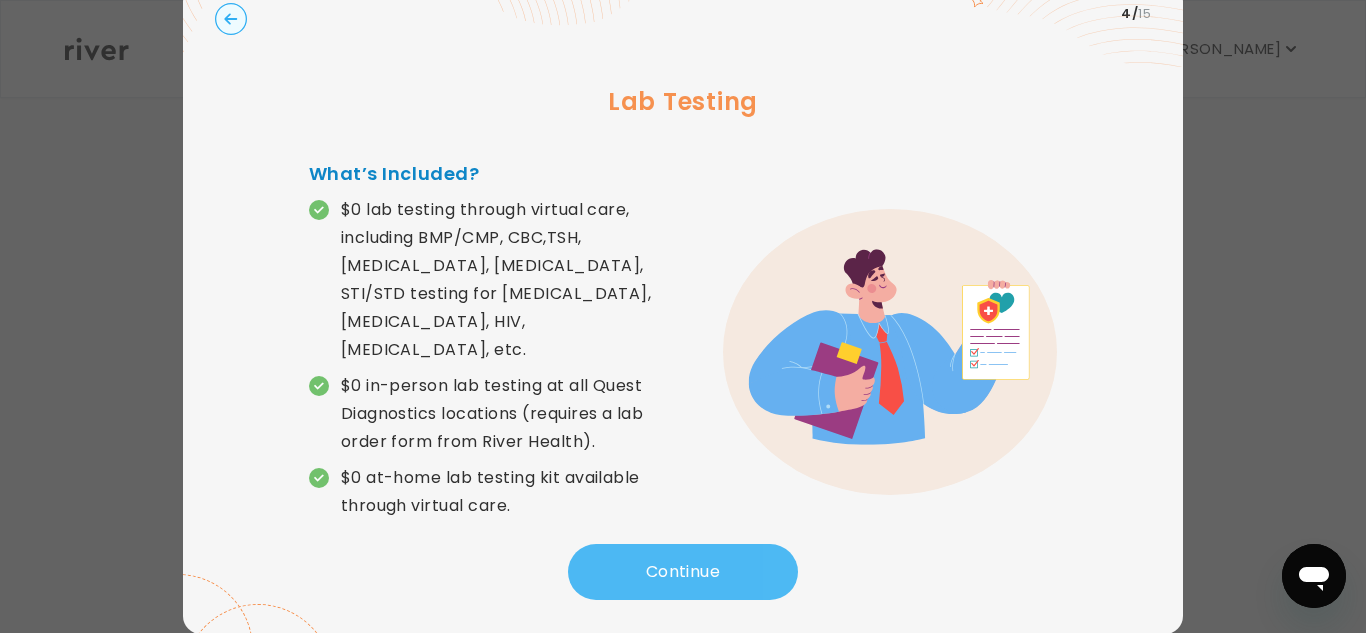 click on "Continue" at bounding box center [683, 572] 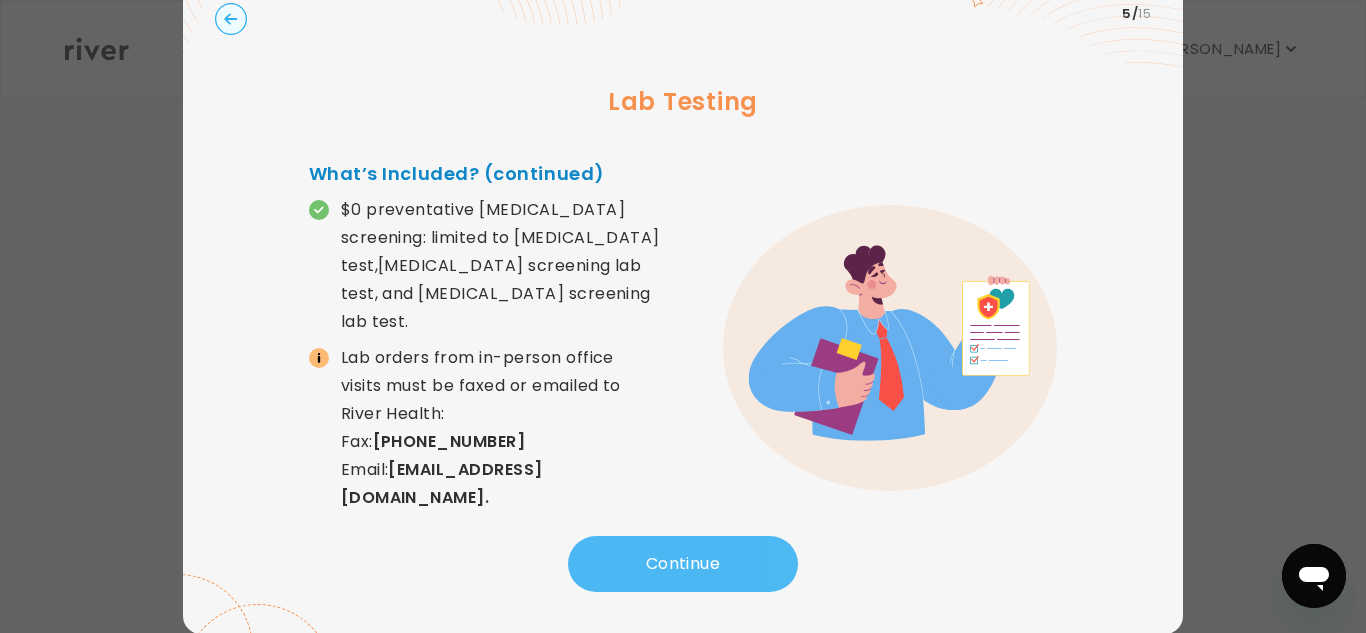 click on "Continue" at bounding box center [683, 564] 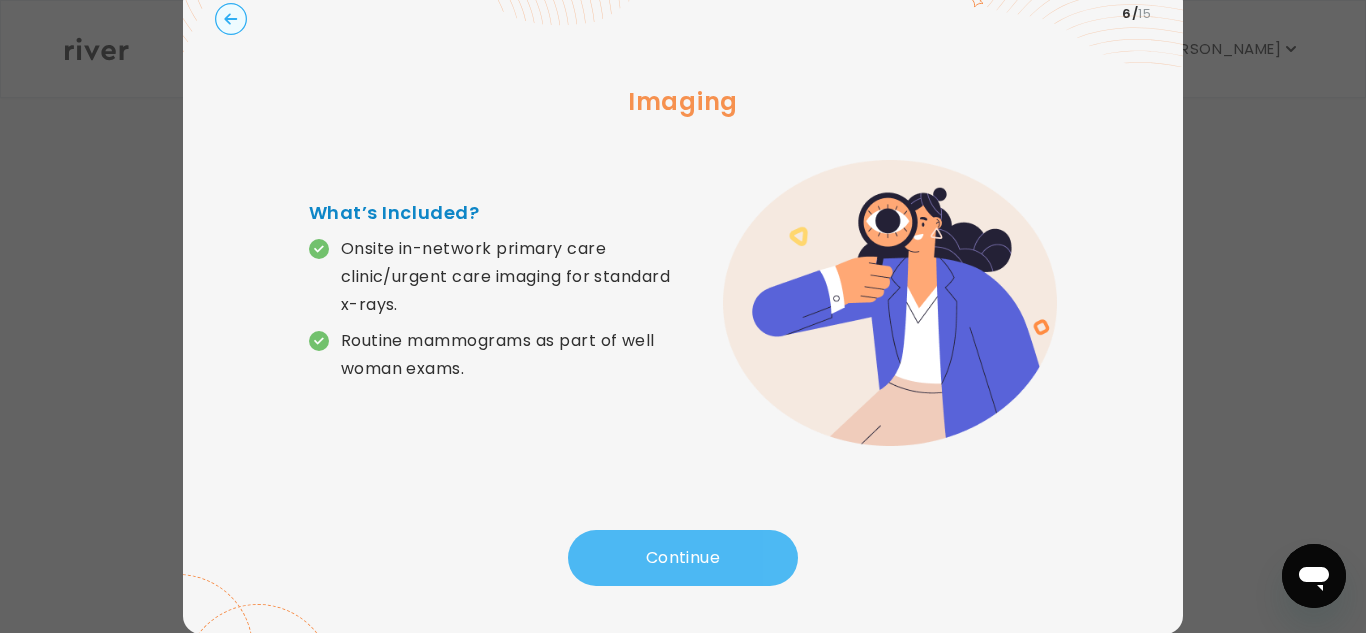 click on "Continue" at bounding box center (683, 558) 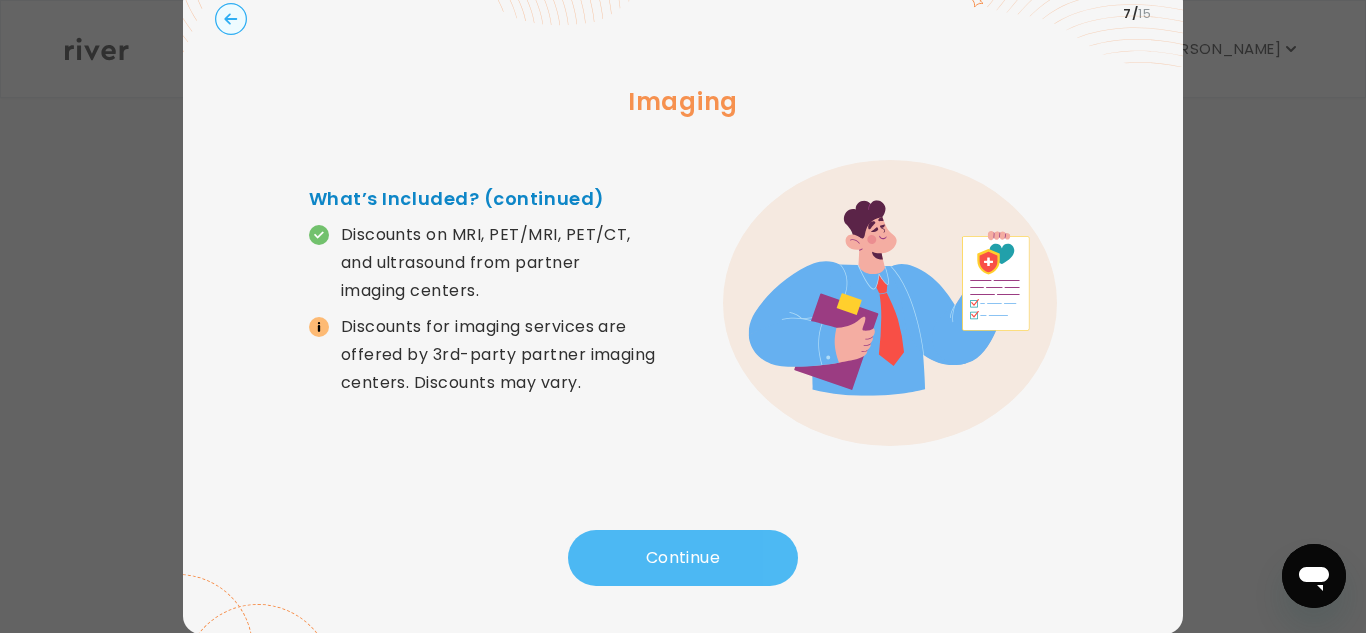 click on "Continue" at bounding box center [683, 558] 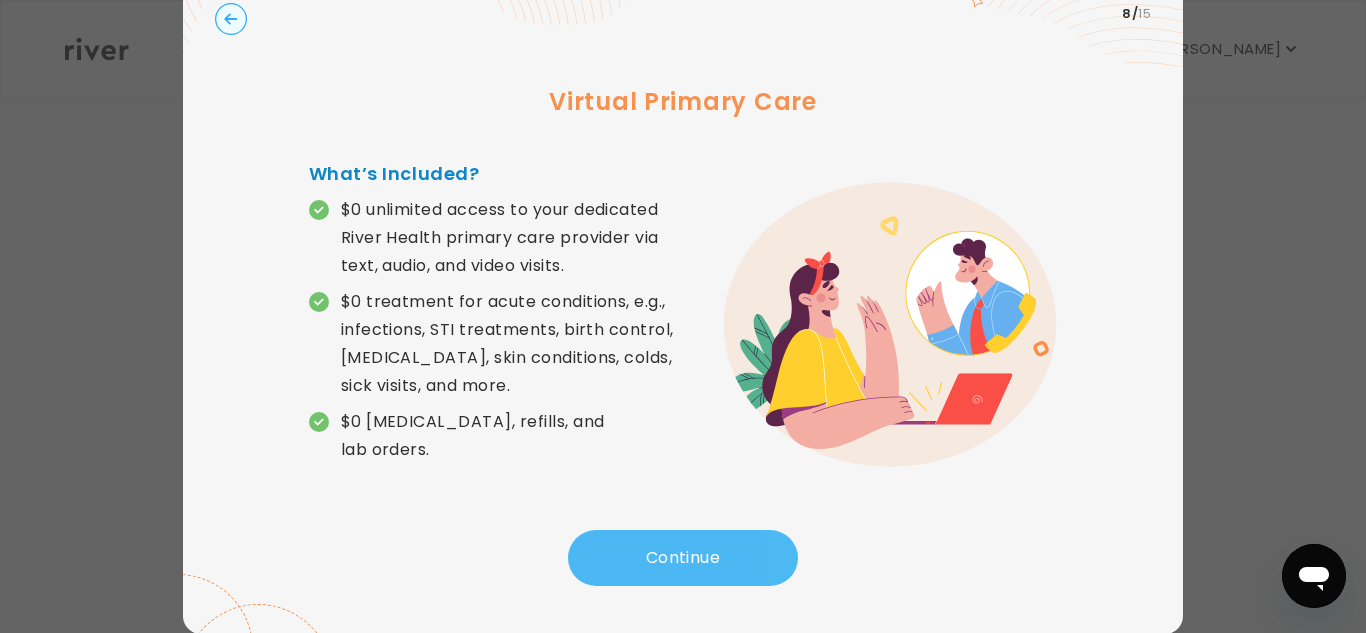 click on "Continue" at bounding box center (683, 558) 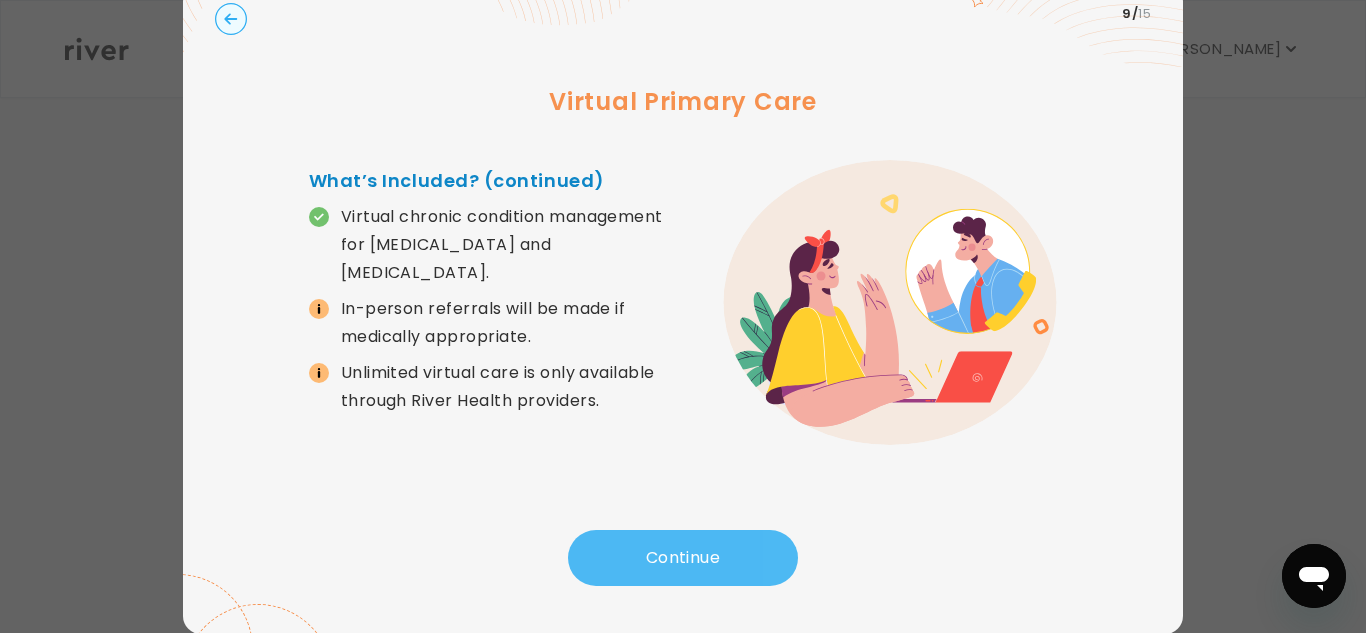 click on "Continue" at bounding box center [683, 558] 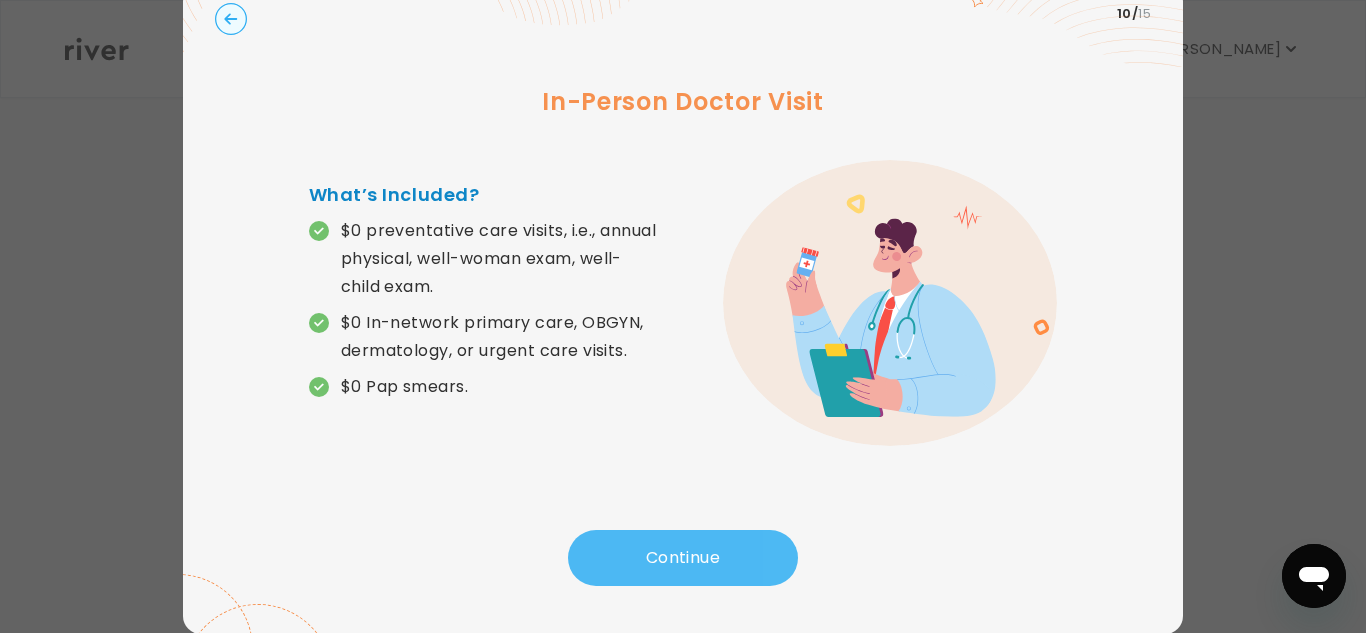 click on "Continue" at bounding box center (683, 558) 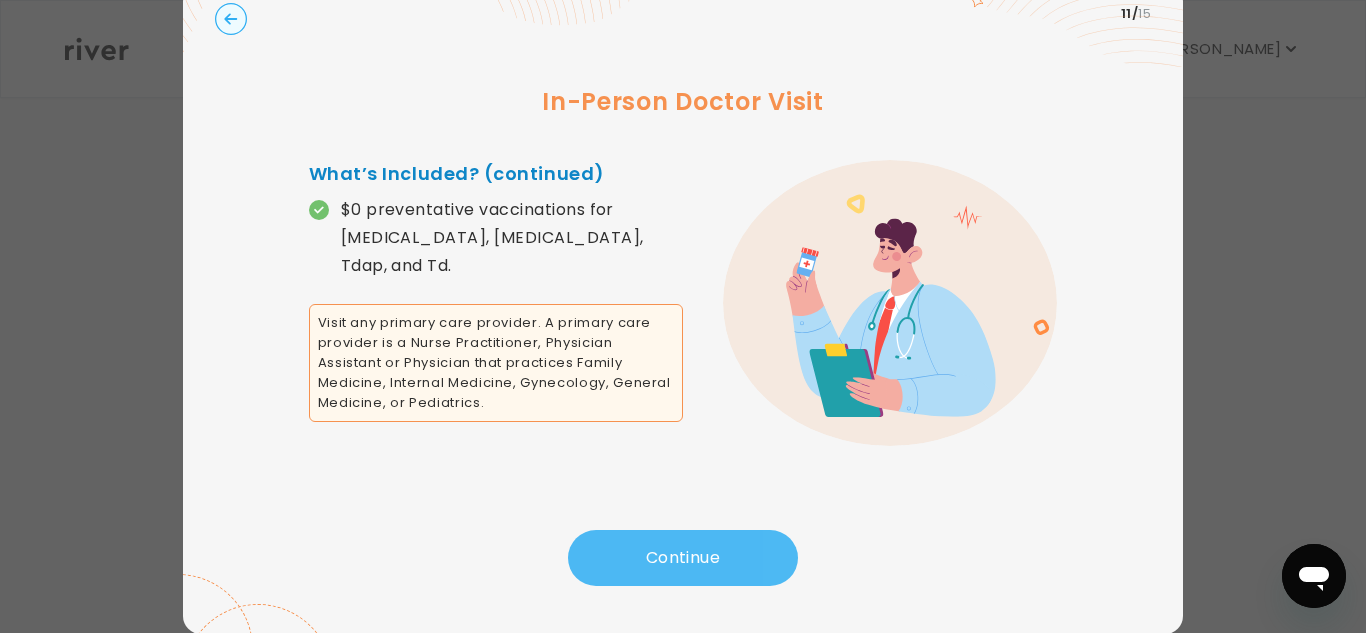 click on "Continue" at bounding box center [683, 558] 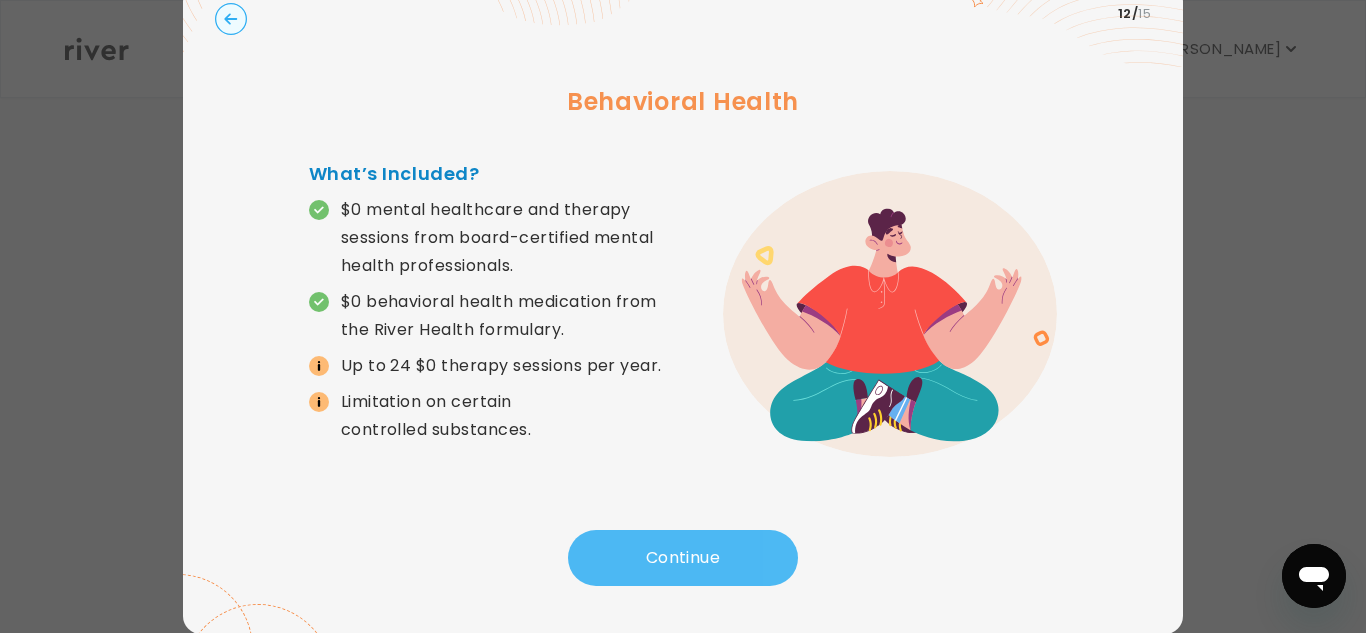 click on "Continue" at bounding box center [683, 558] 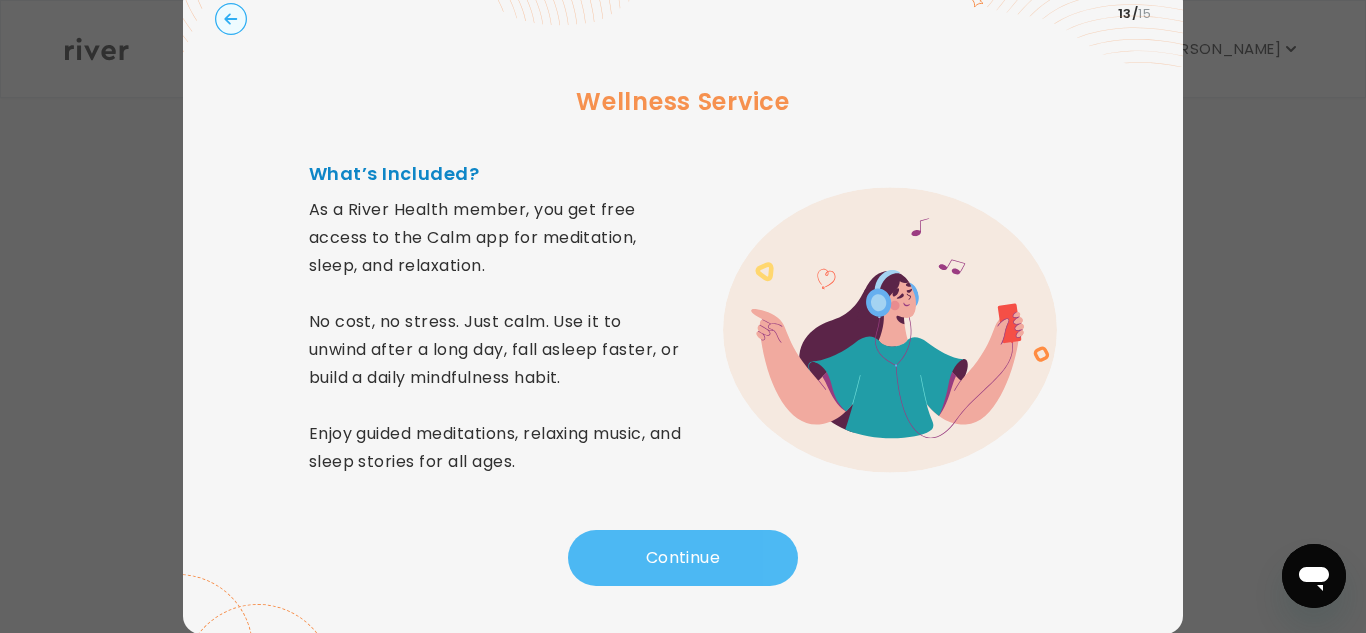 click on "Continue" at bounding box center (683, 558) 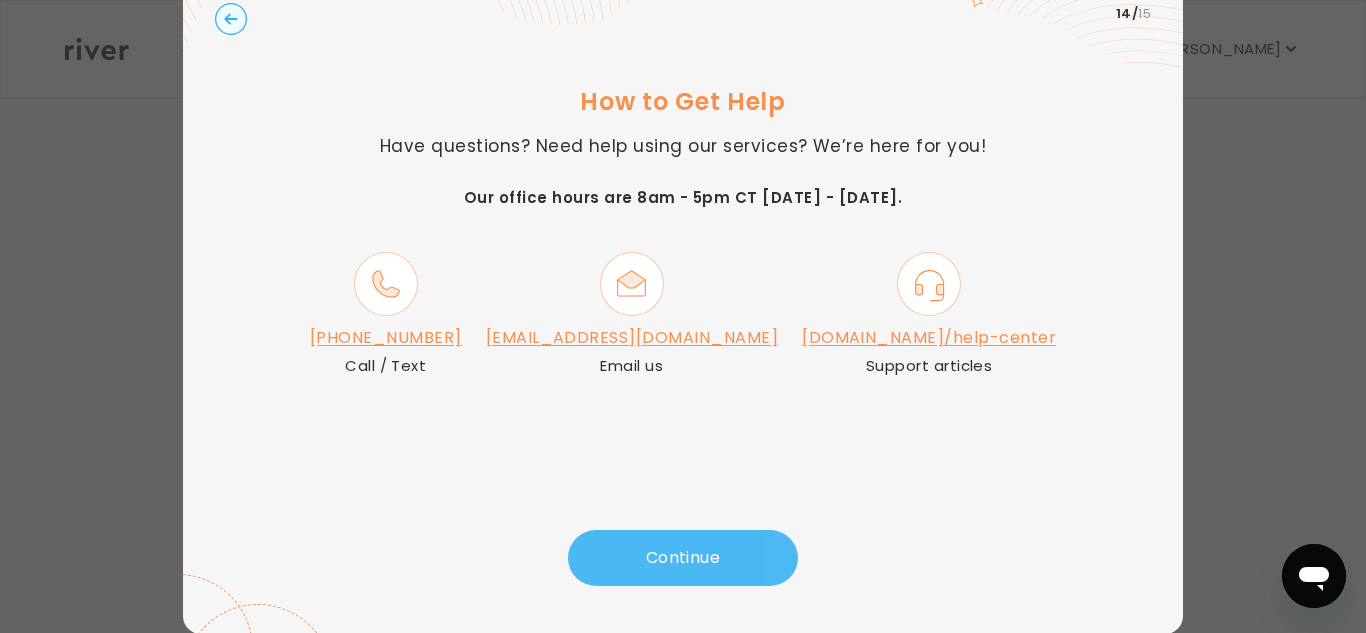 click on "Continue" at bounding box center [683, 558] 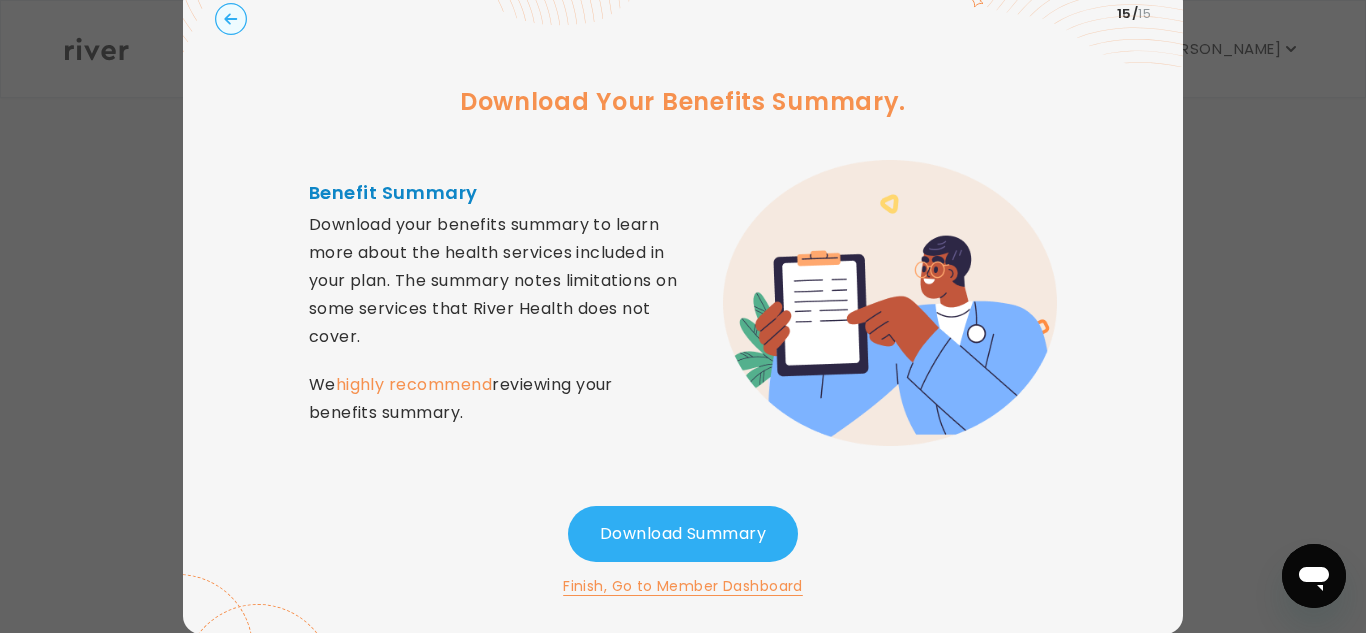 click on "Finish, Go to Member Dashboard" at bounding box center (683, 586) 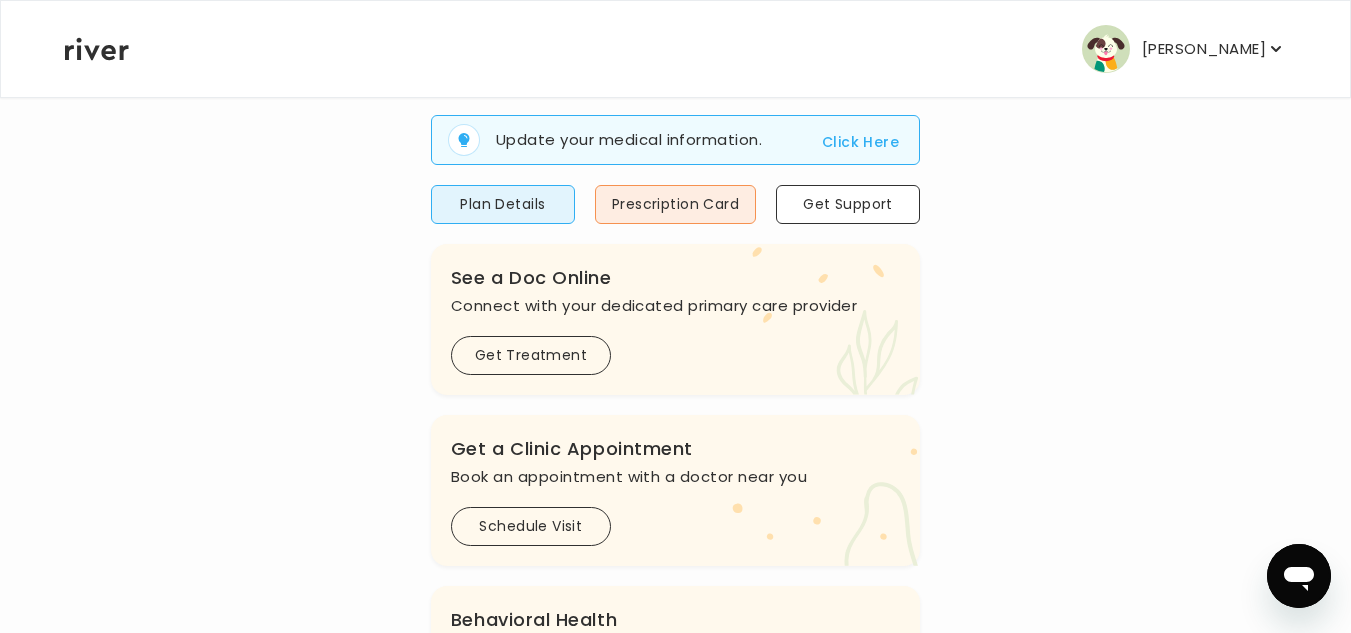 scroll, scrollTop: 187, scrollLeft: 0, axis: vertical 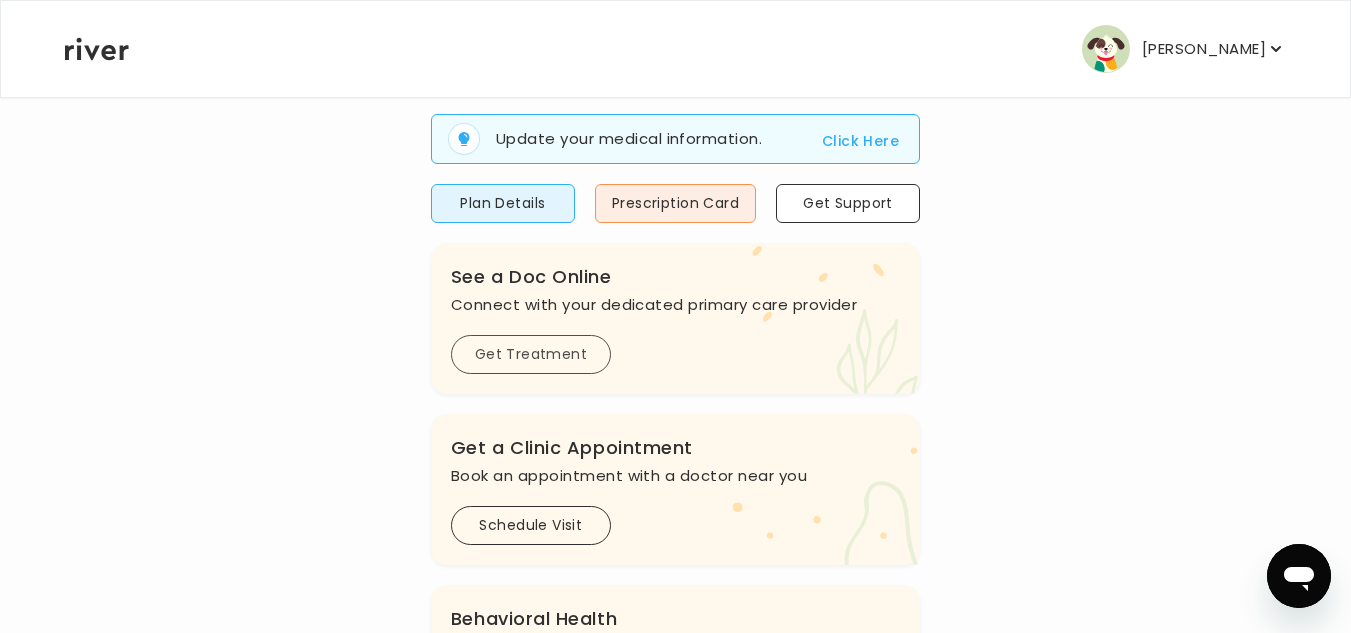 click on "Get Treatment" at bounding box center [531, 354] 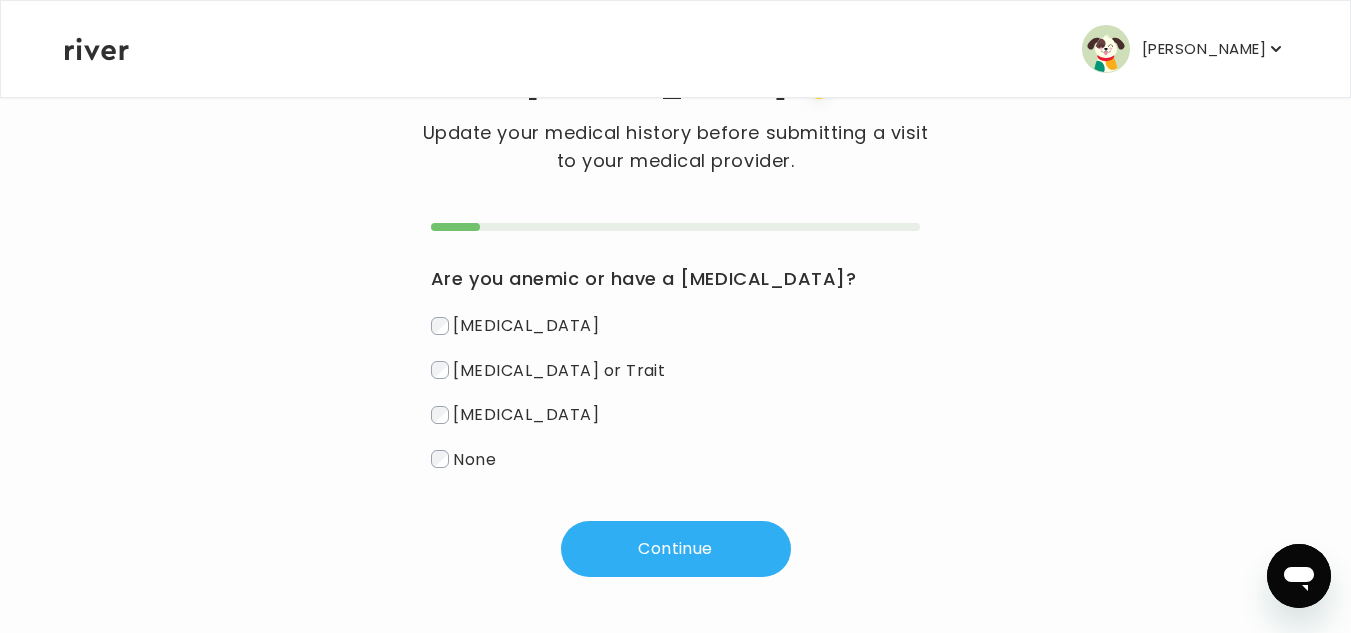 scroll, scrollTop: 0, scrollLeft: 0, axis: both 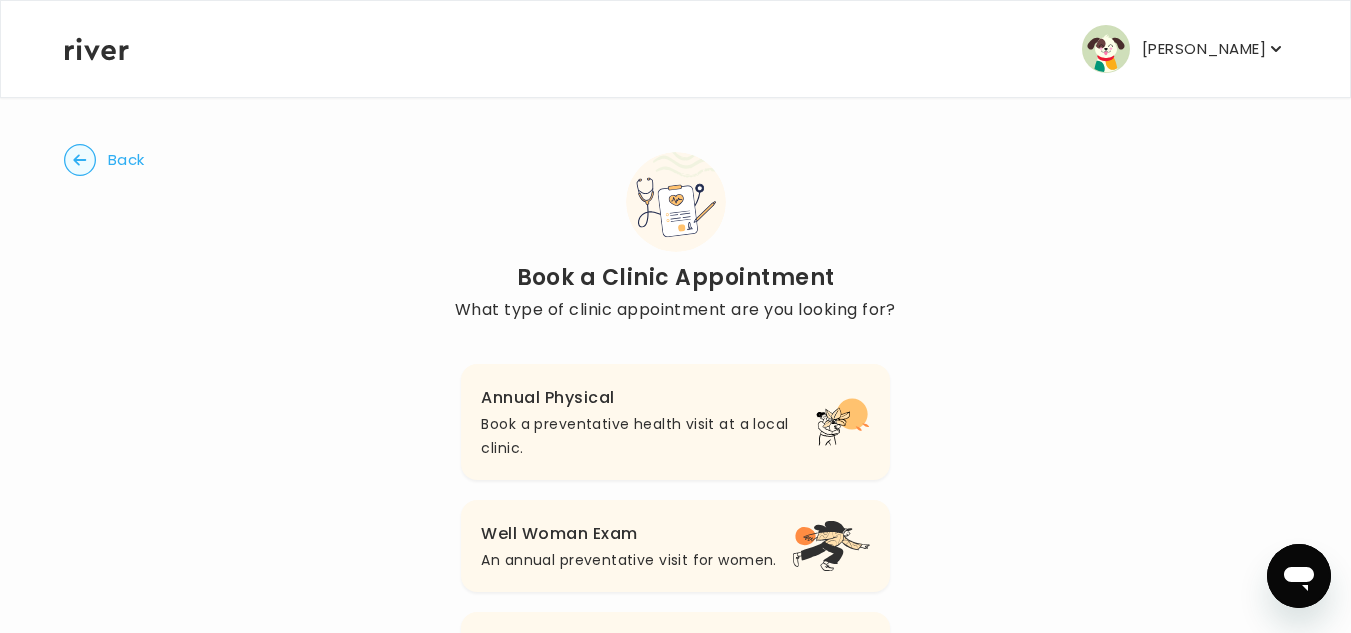 click 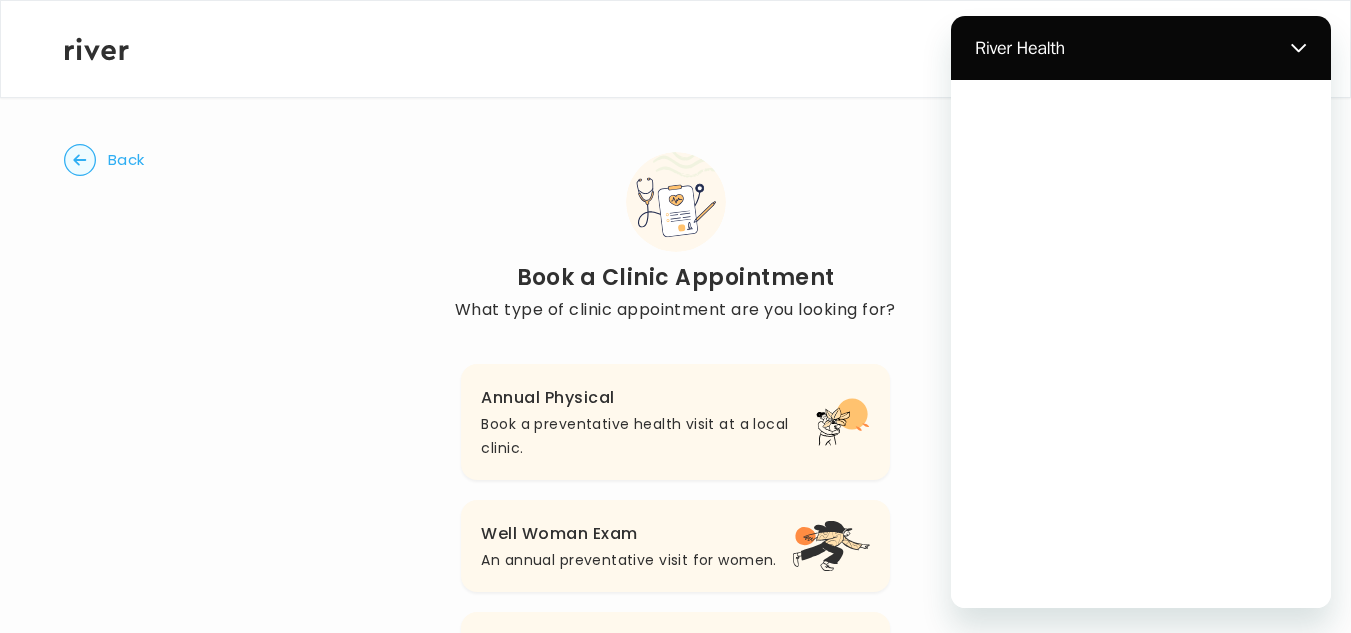 scroll, scrollTop: 0, scrollLeft: 0, axis: both 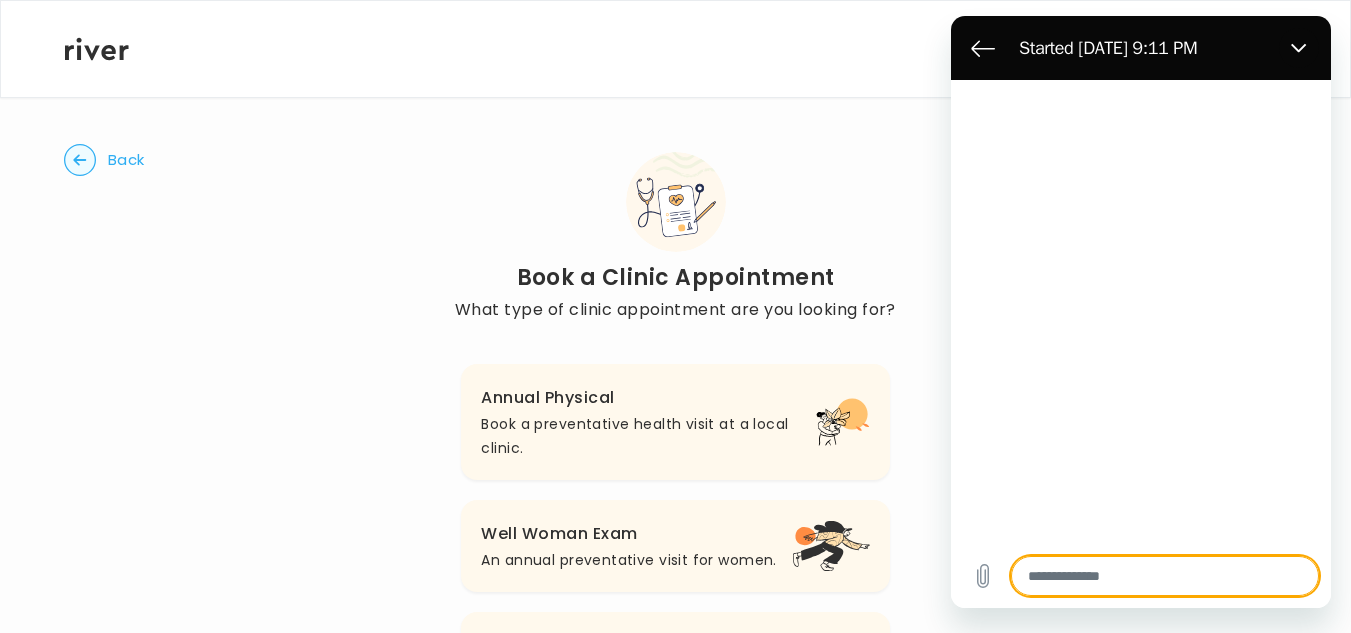 type on "*" 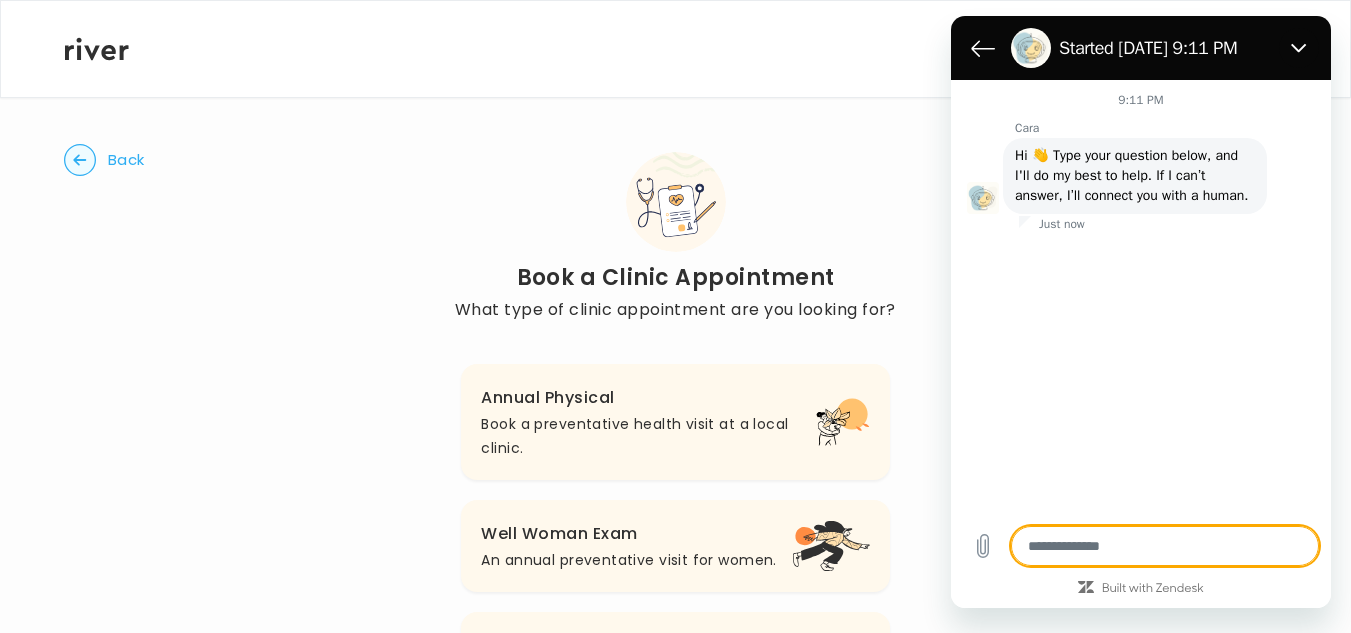 type on "*" 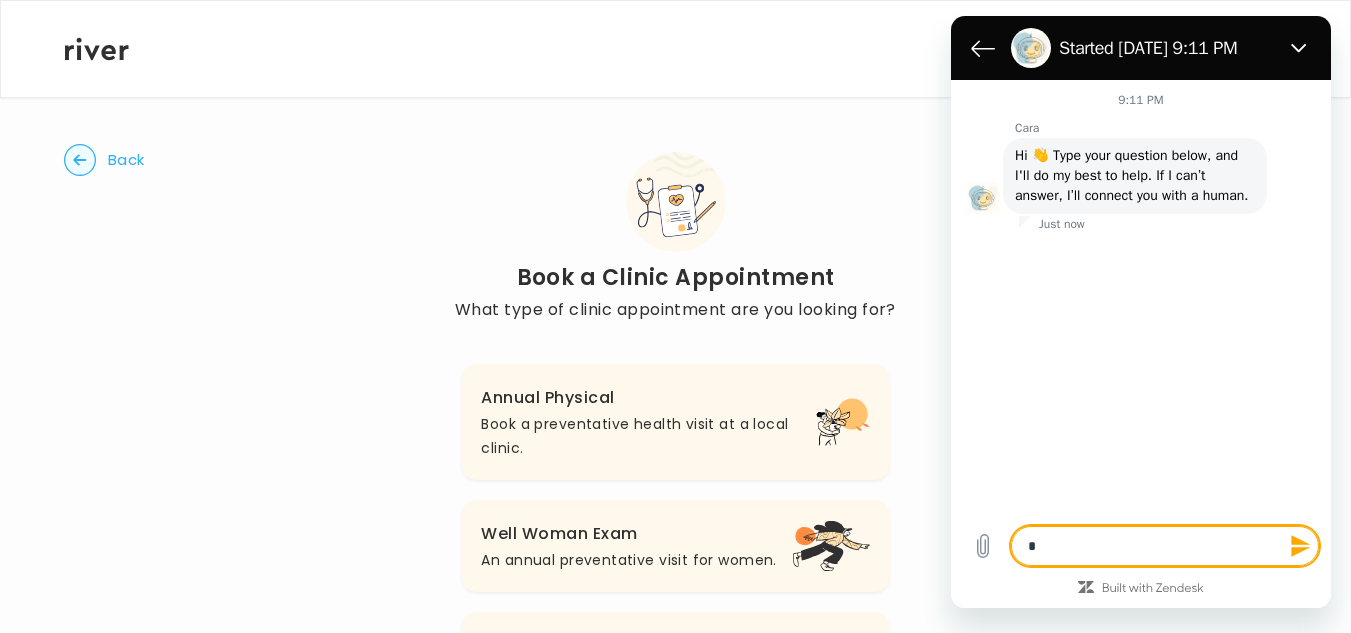 type on "**" 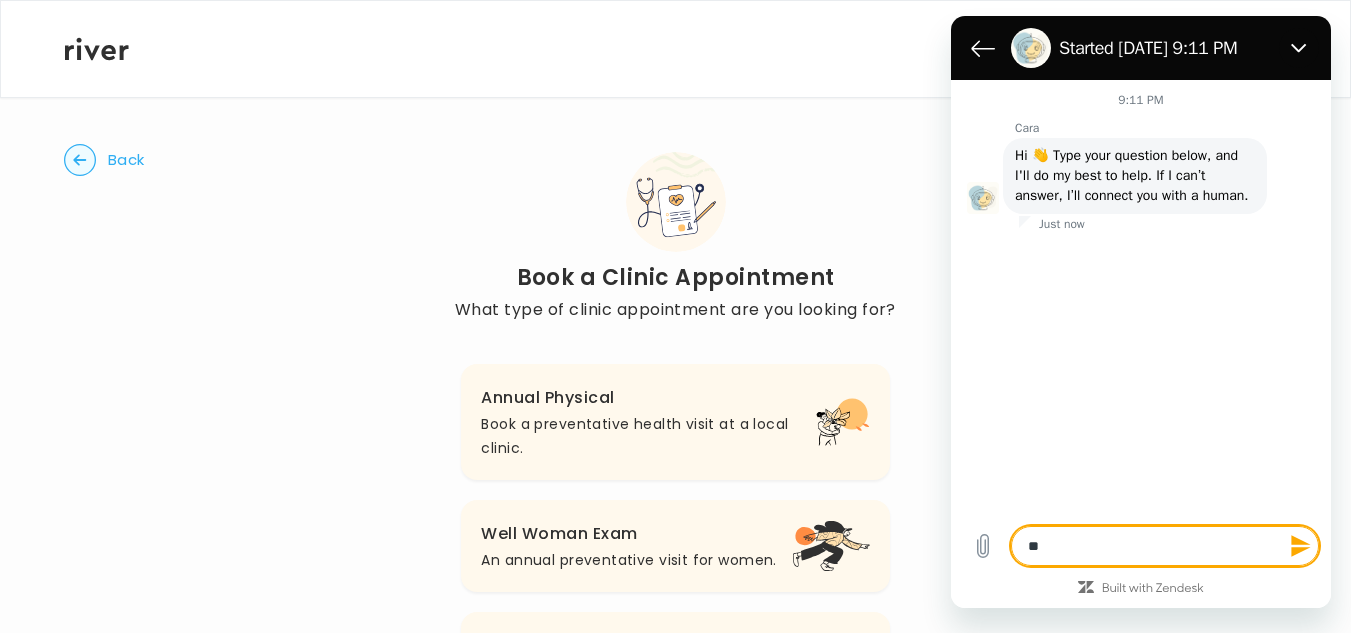 type on "***" 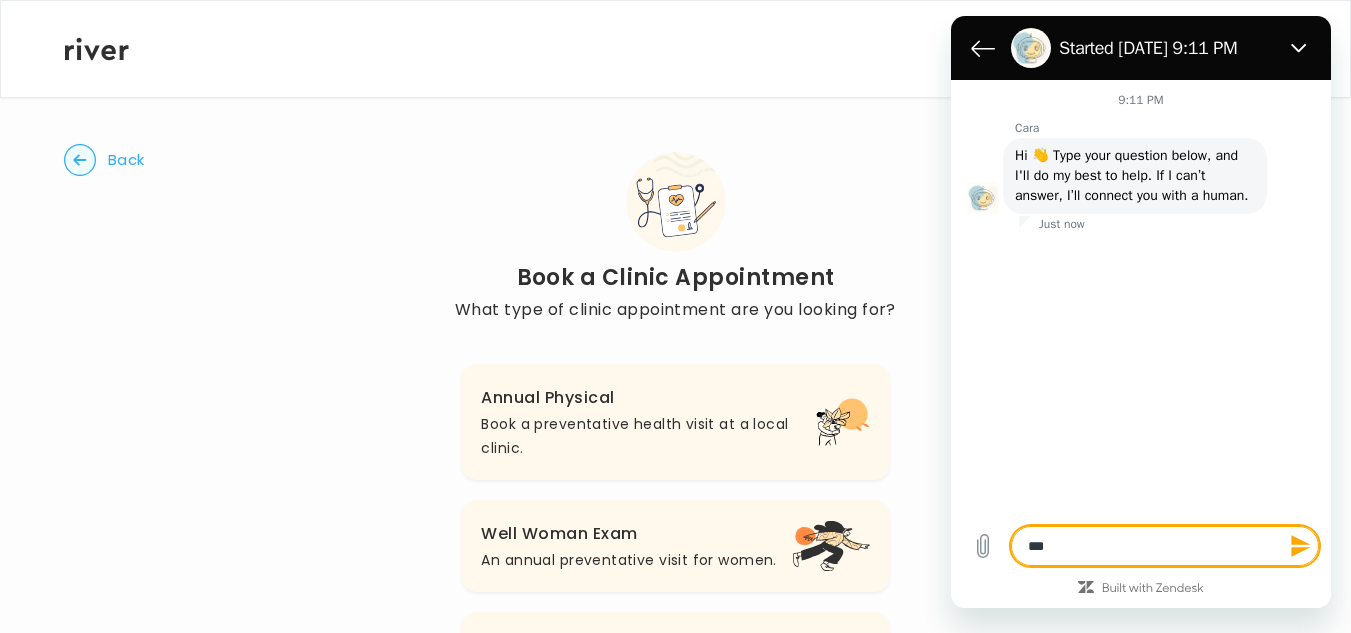 type on "***" 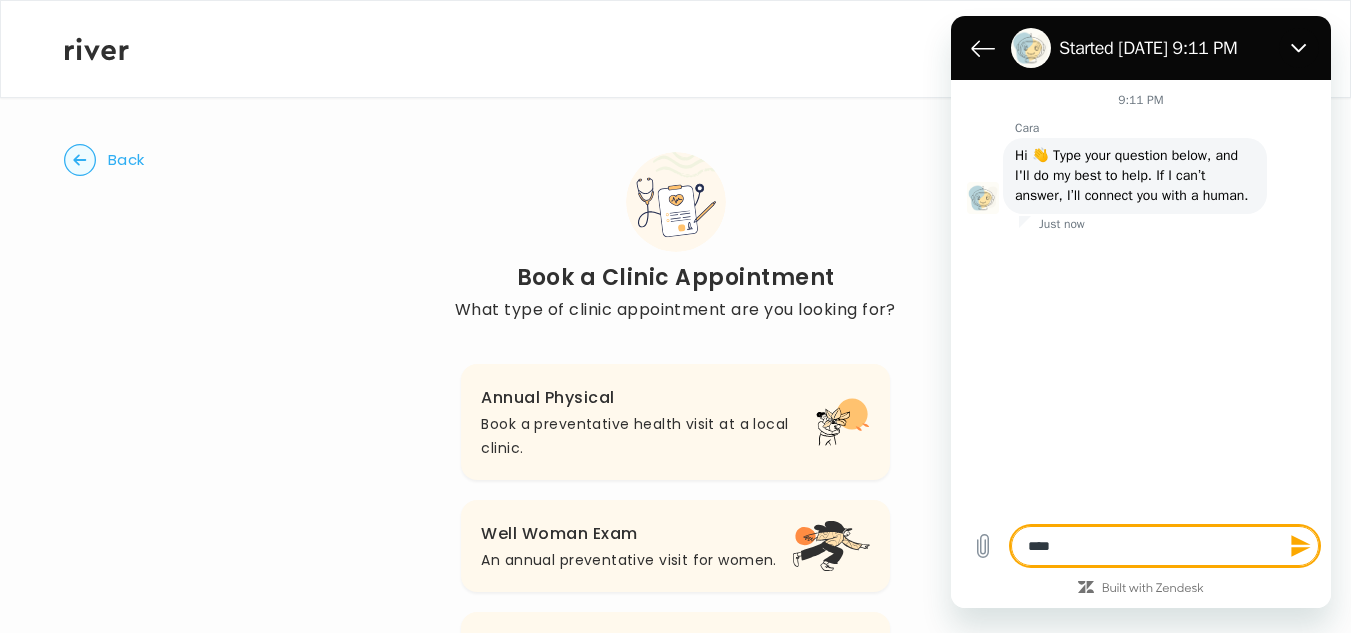 type on "*****" 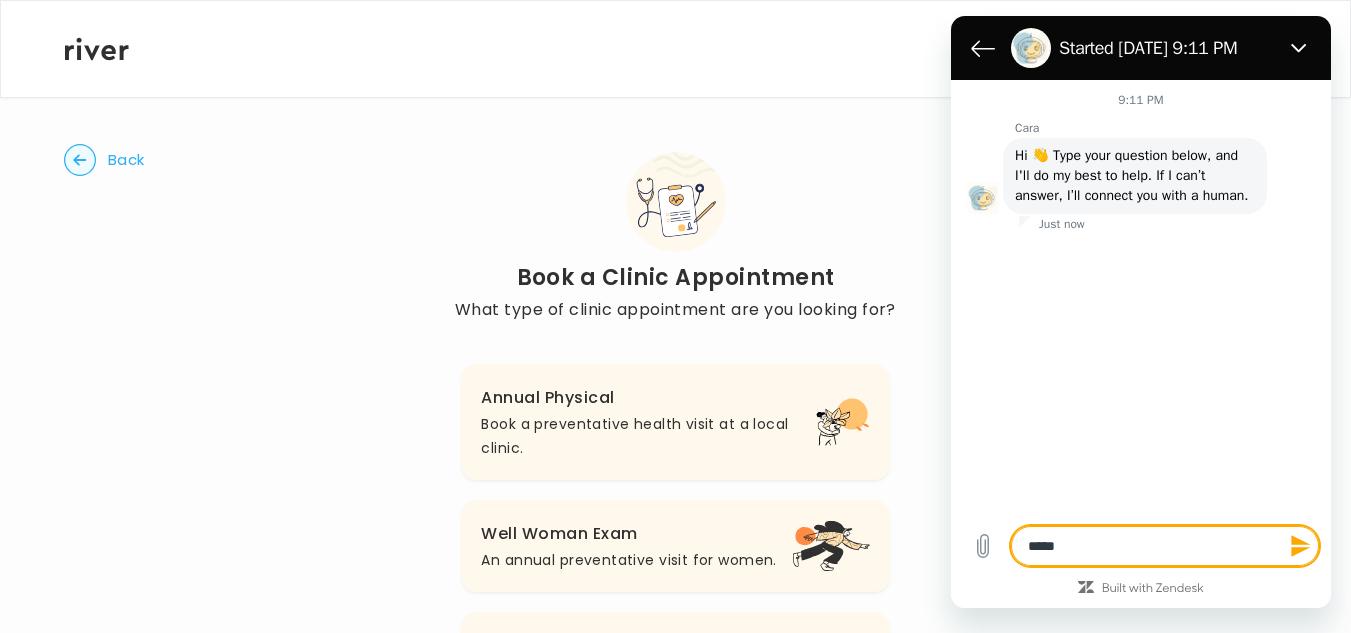 type on "******" 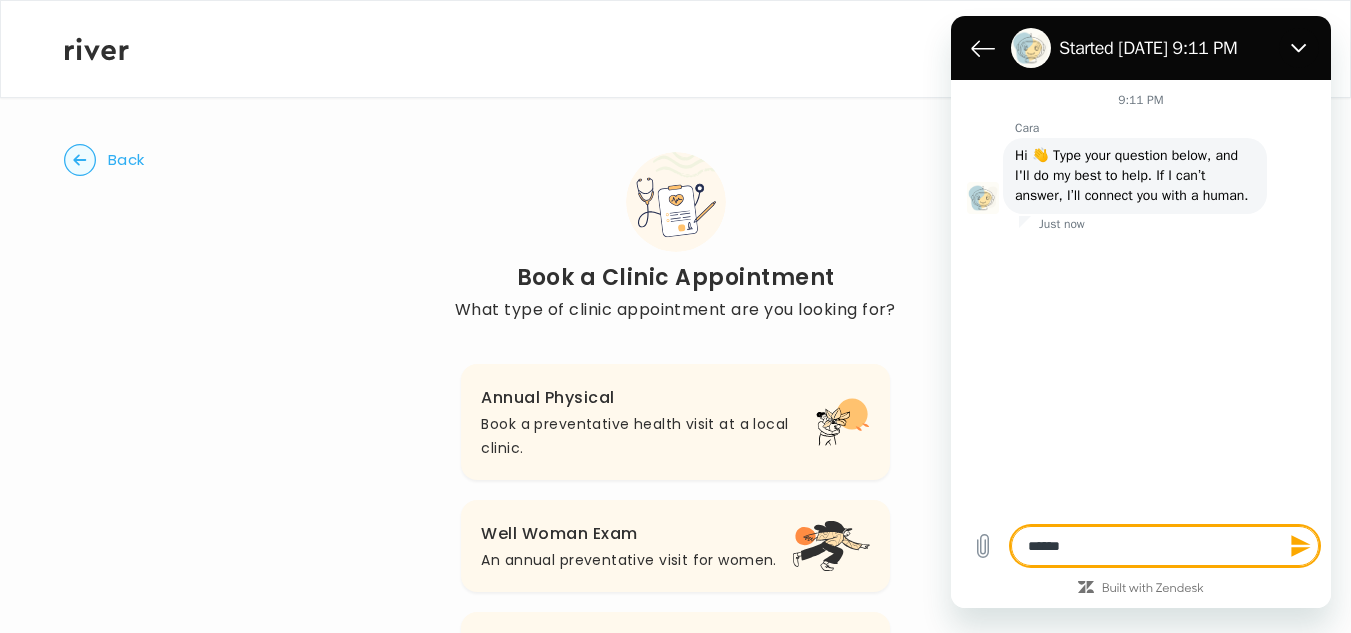 type on "******" 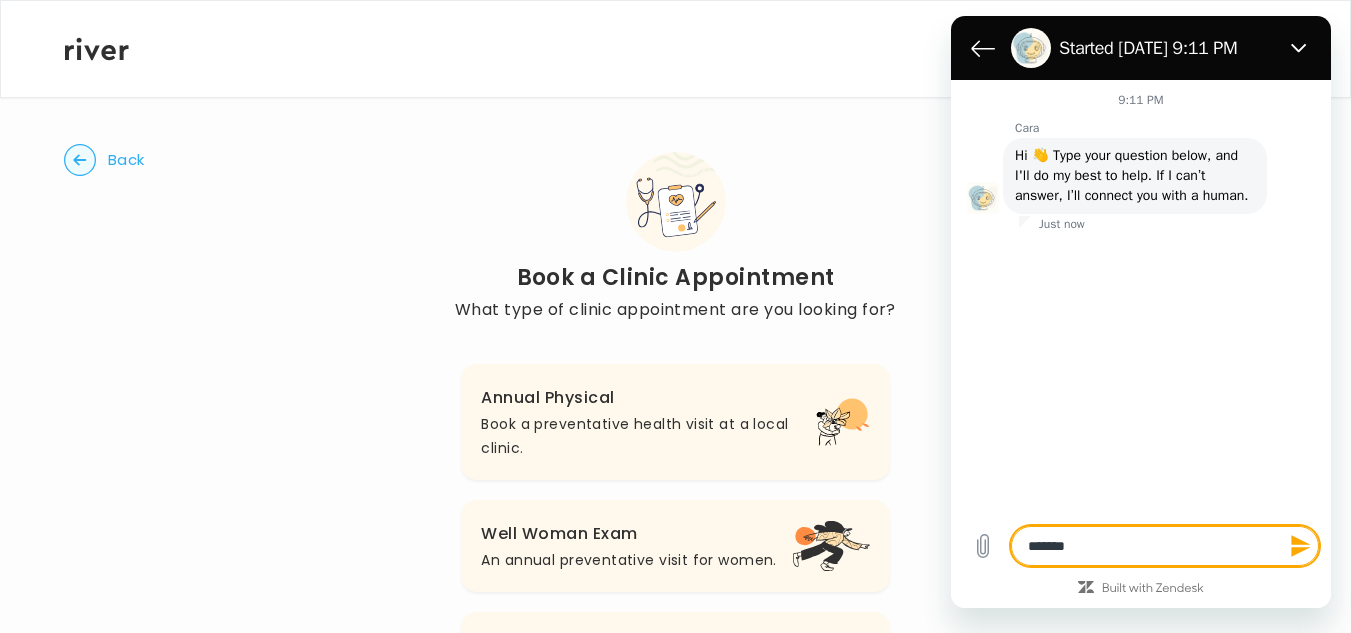 type on "********" 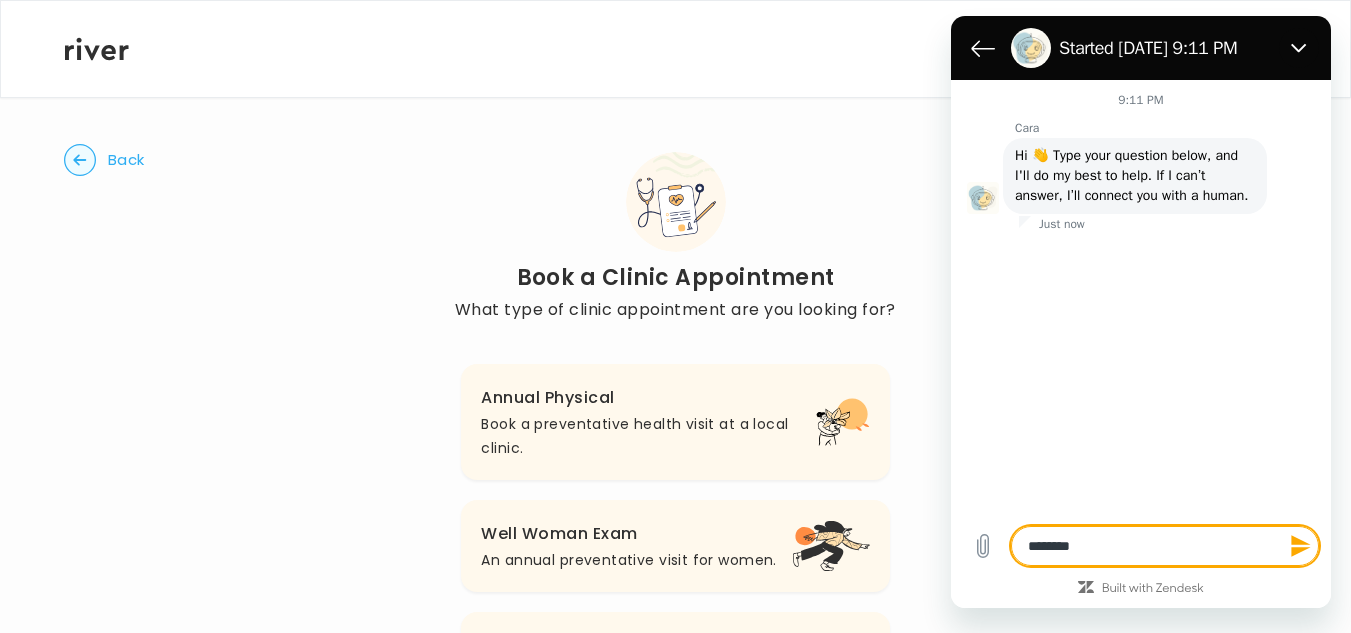 type on "********" 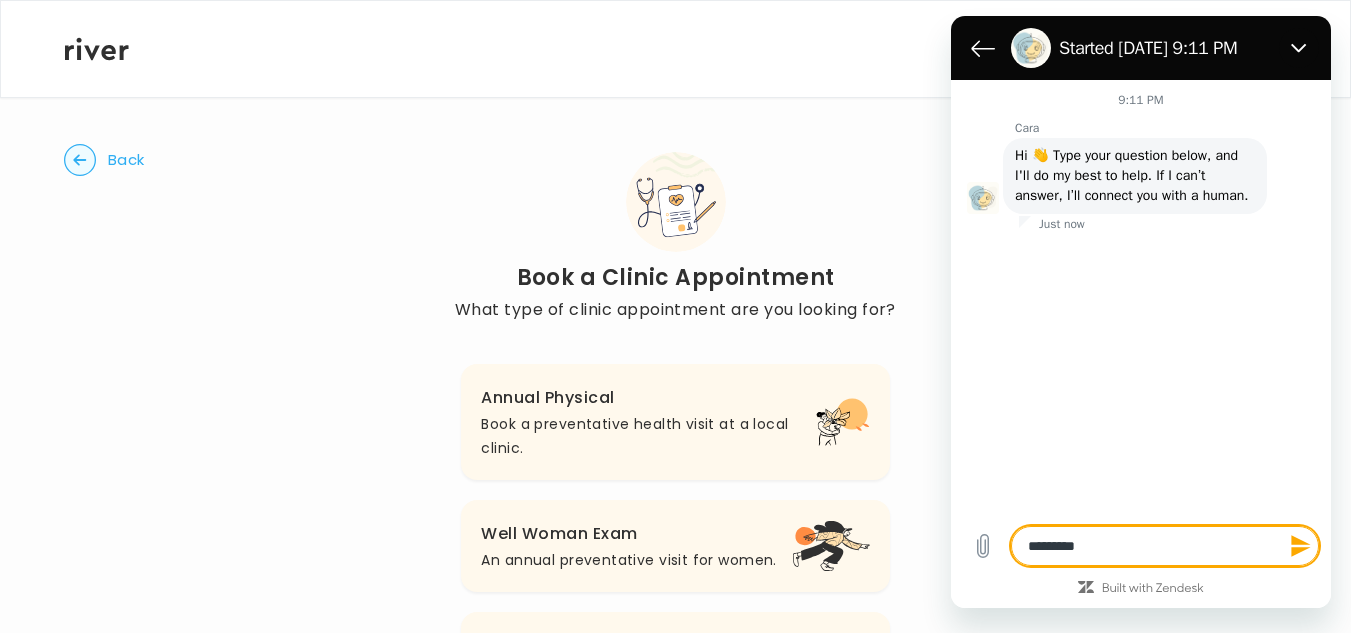 type on "**********" 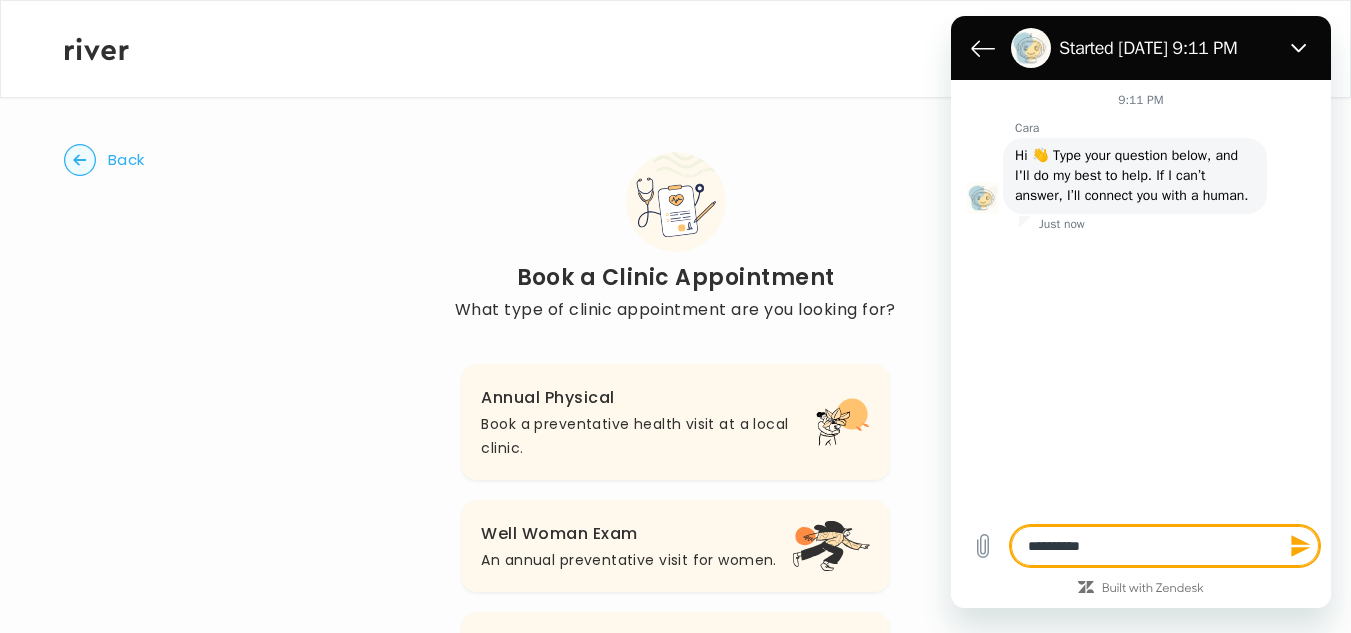 type on "**********" 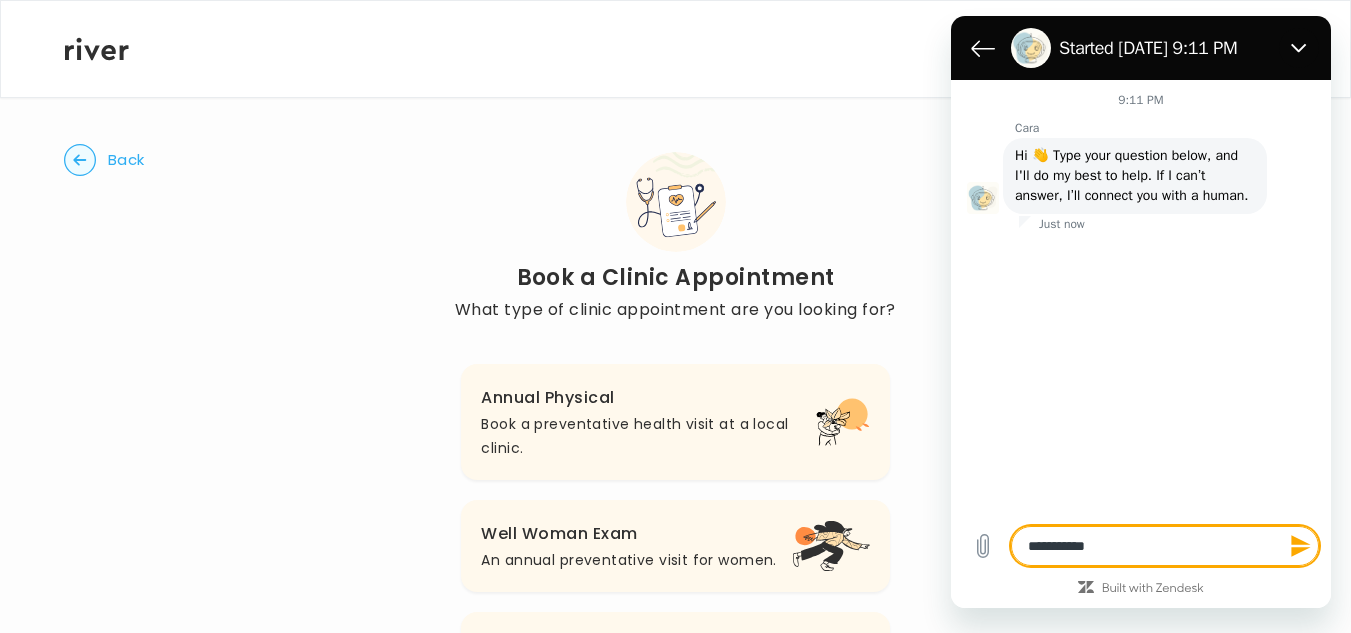 type on "**********" 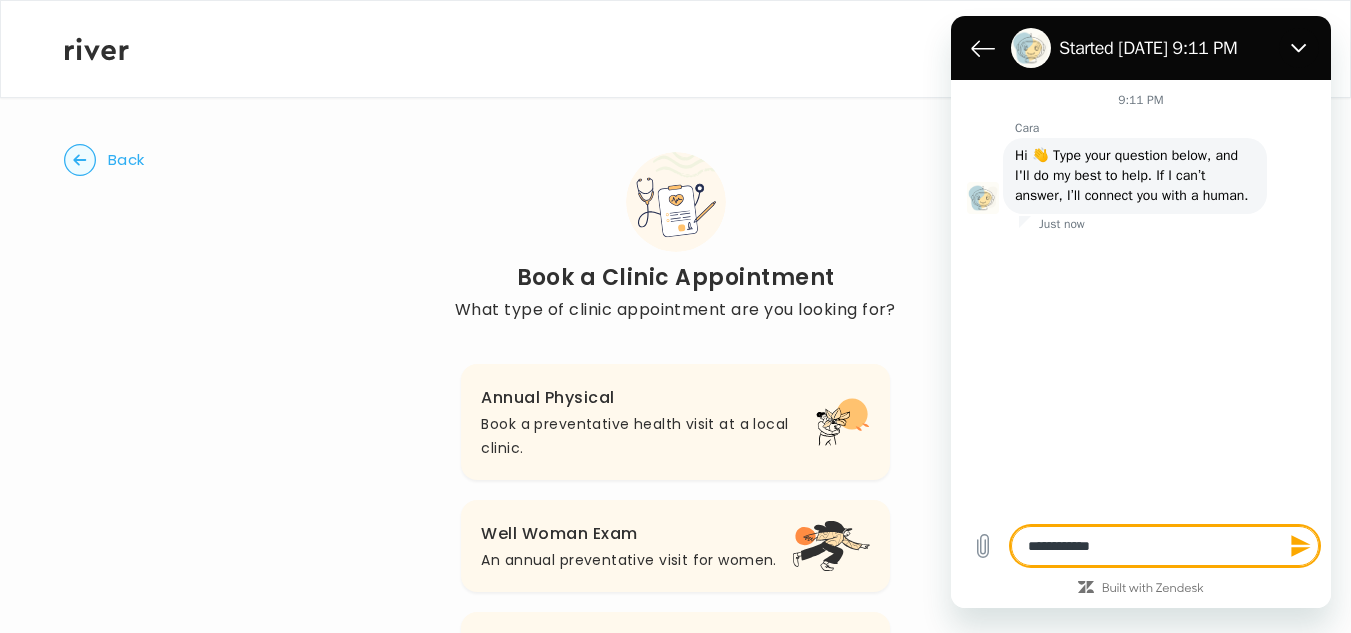type on "**********" 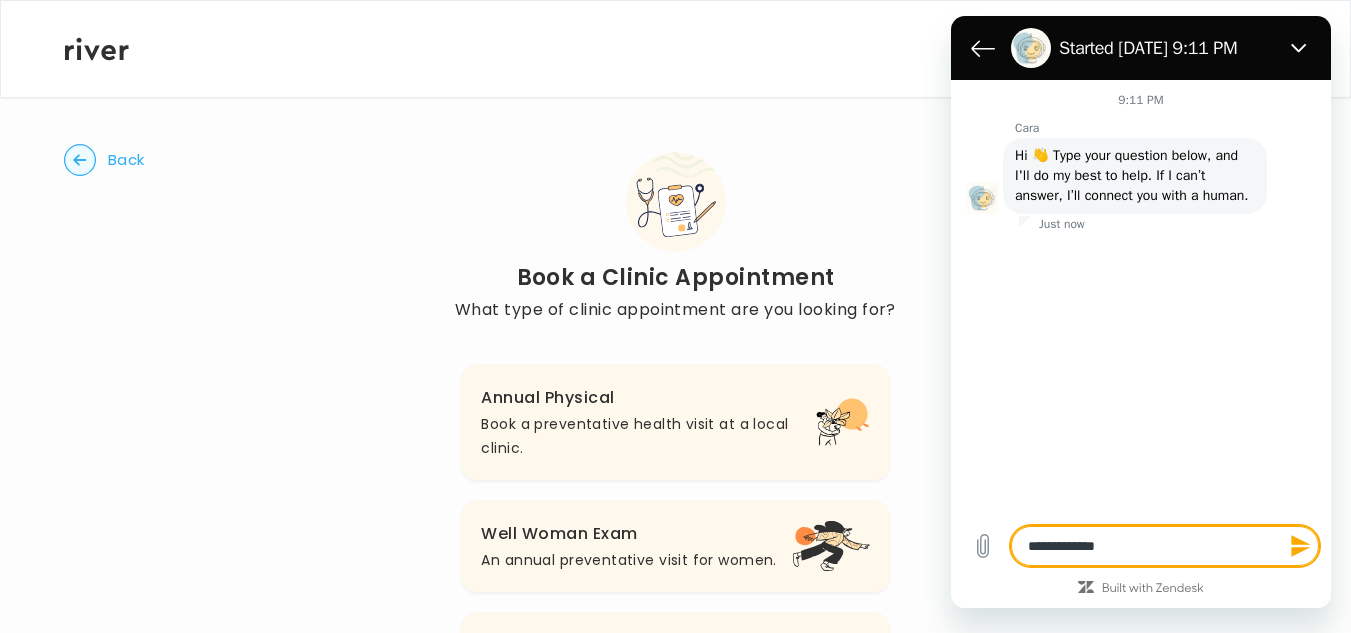 type on "**********" 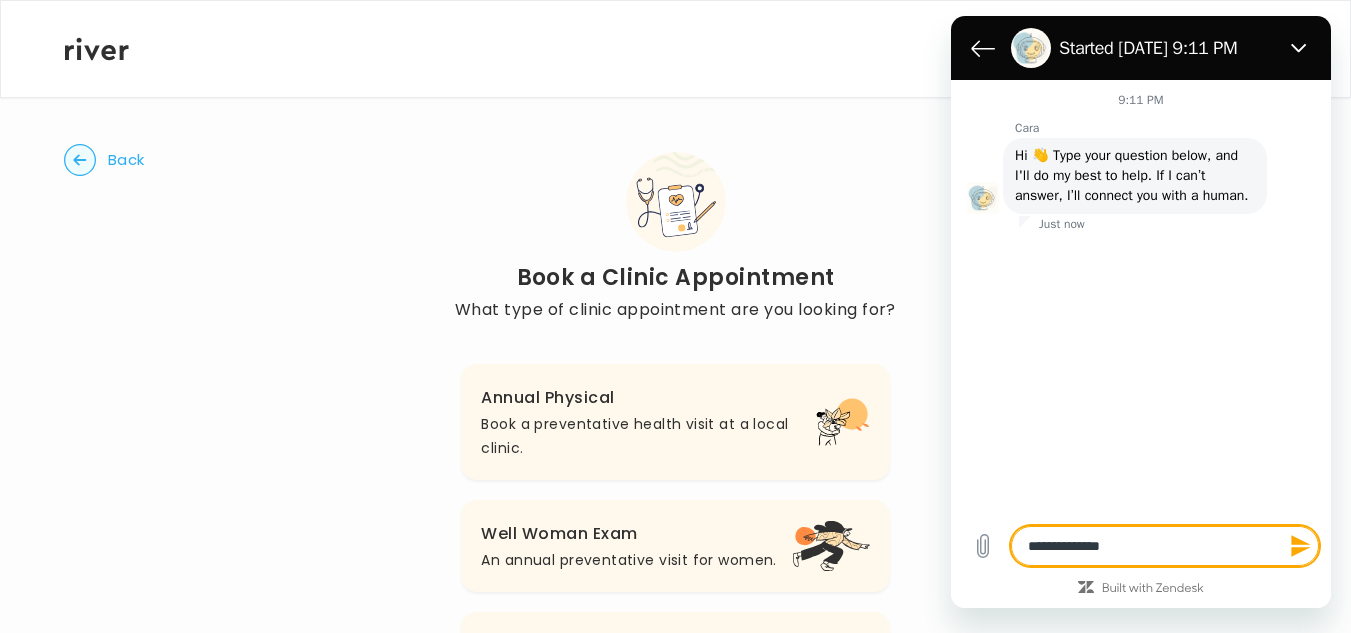 type on "**********" 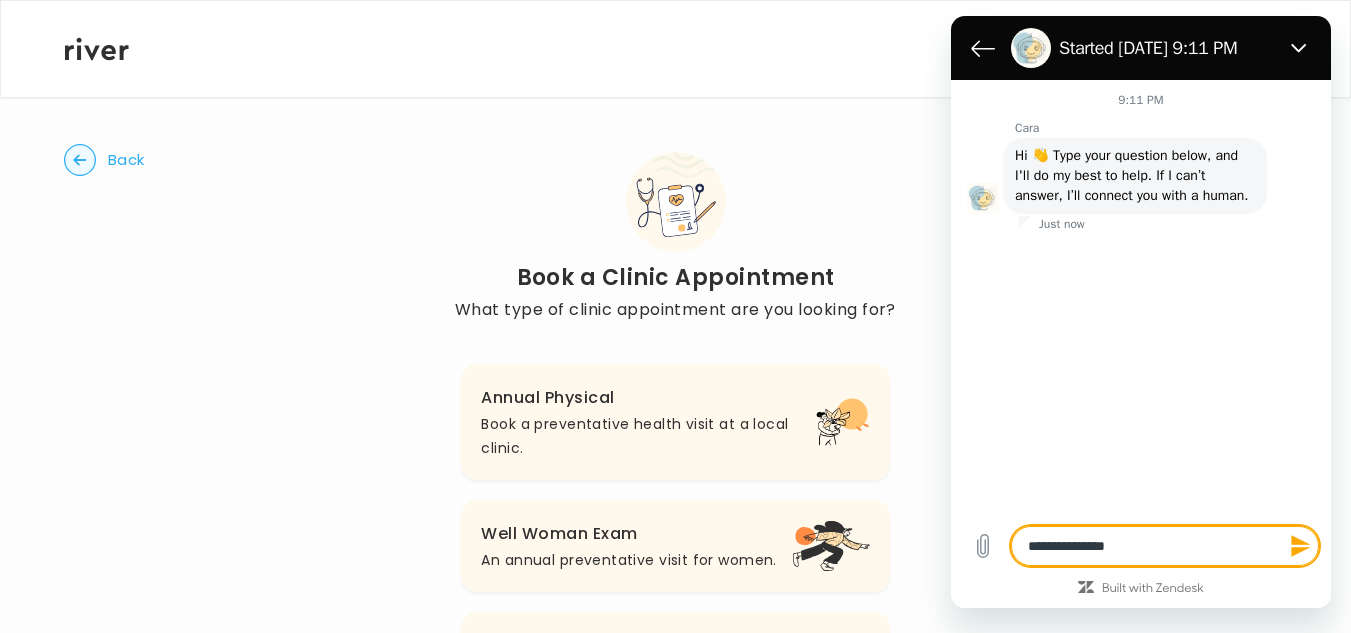 type on "**********" 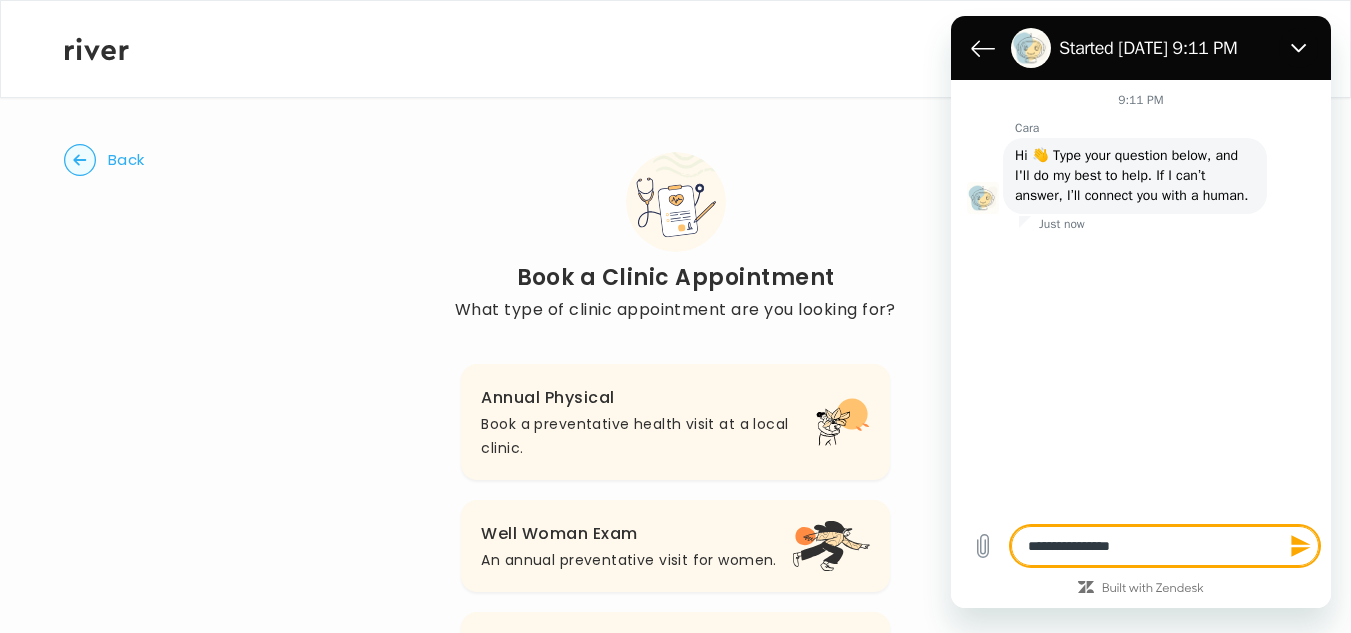 type on "*" 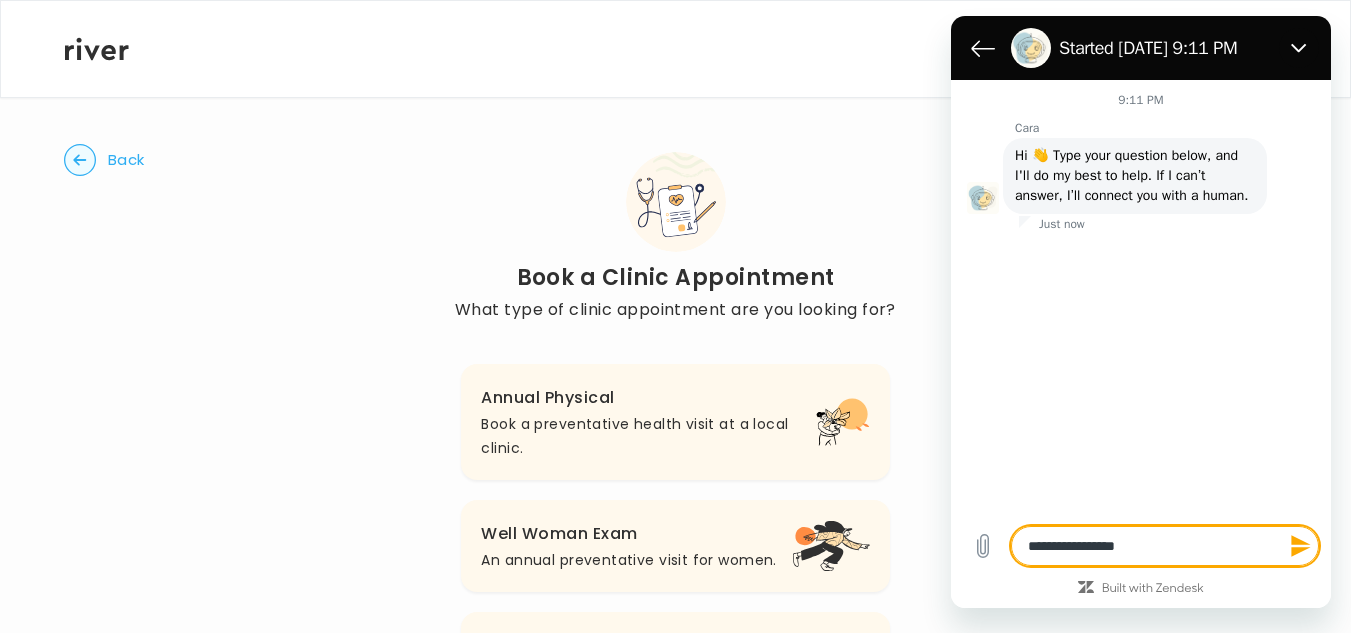 type on "**********" 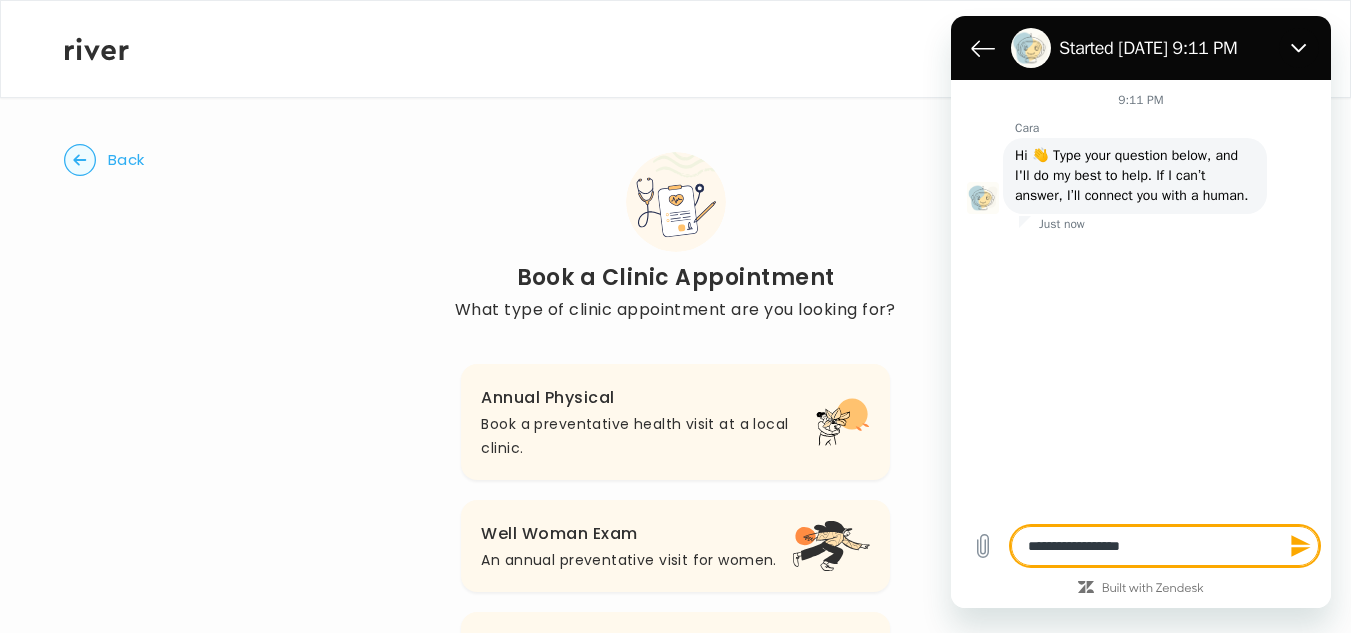 type on "*" 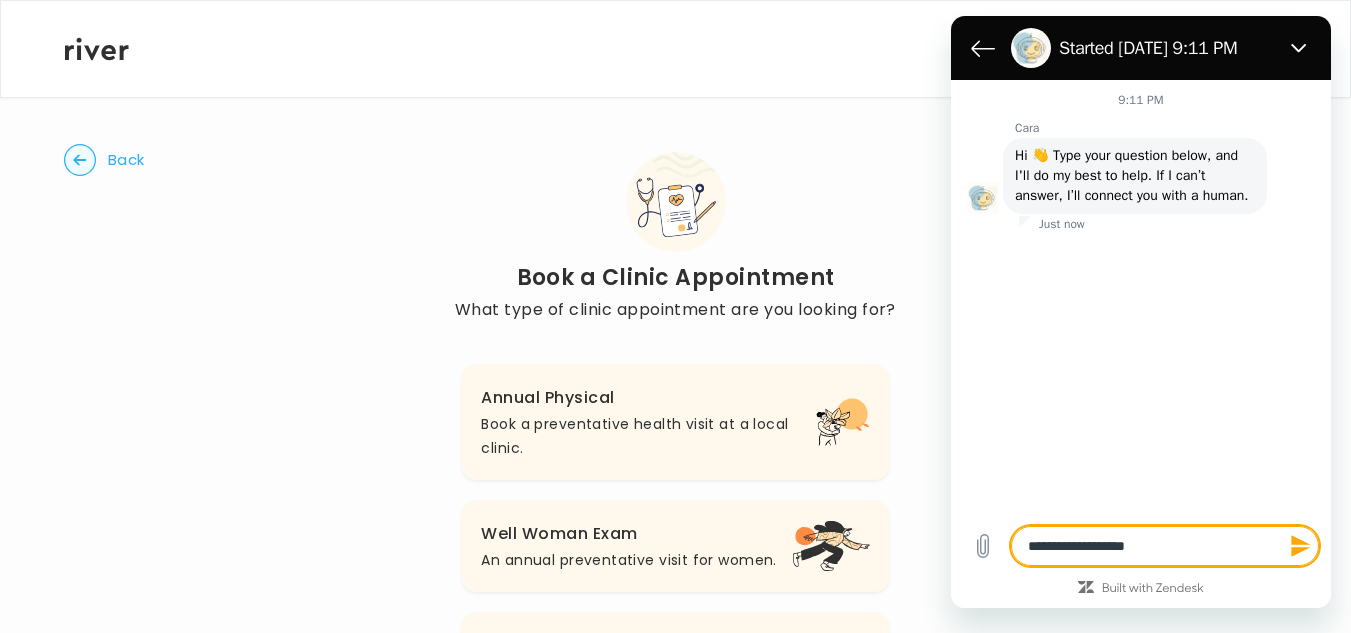 type on "**********" 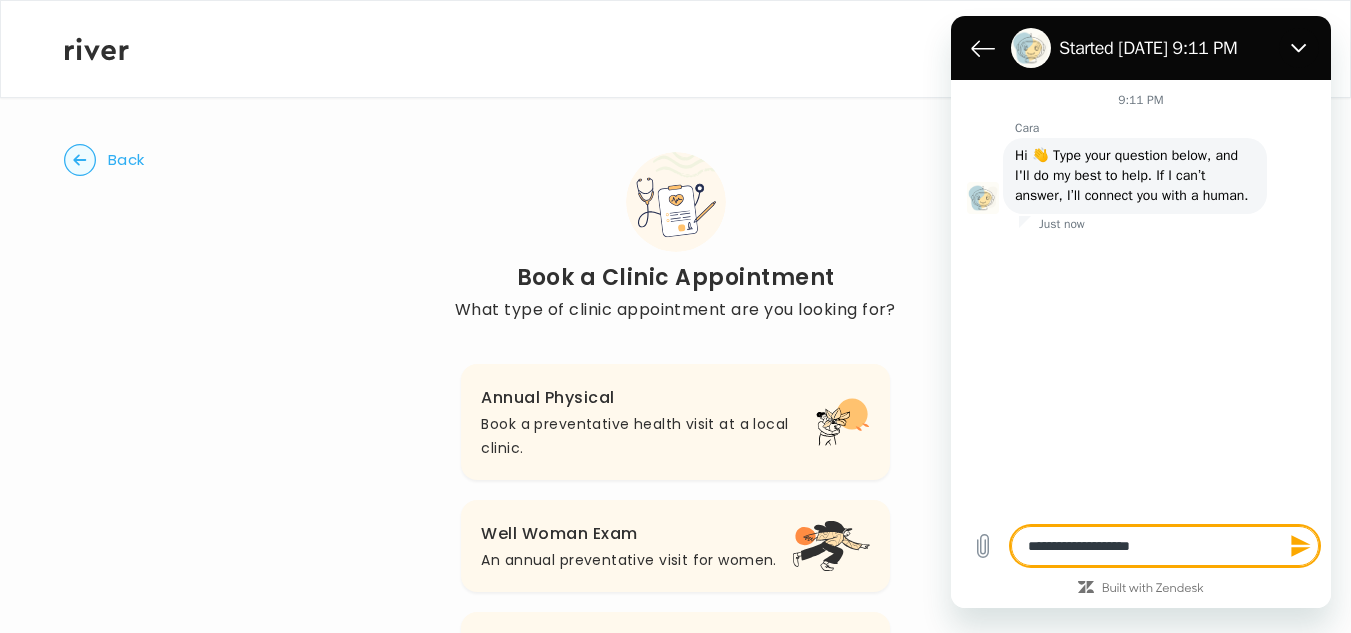 type on "**********" 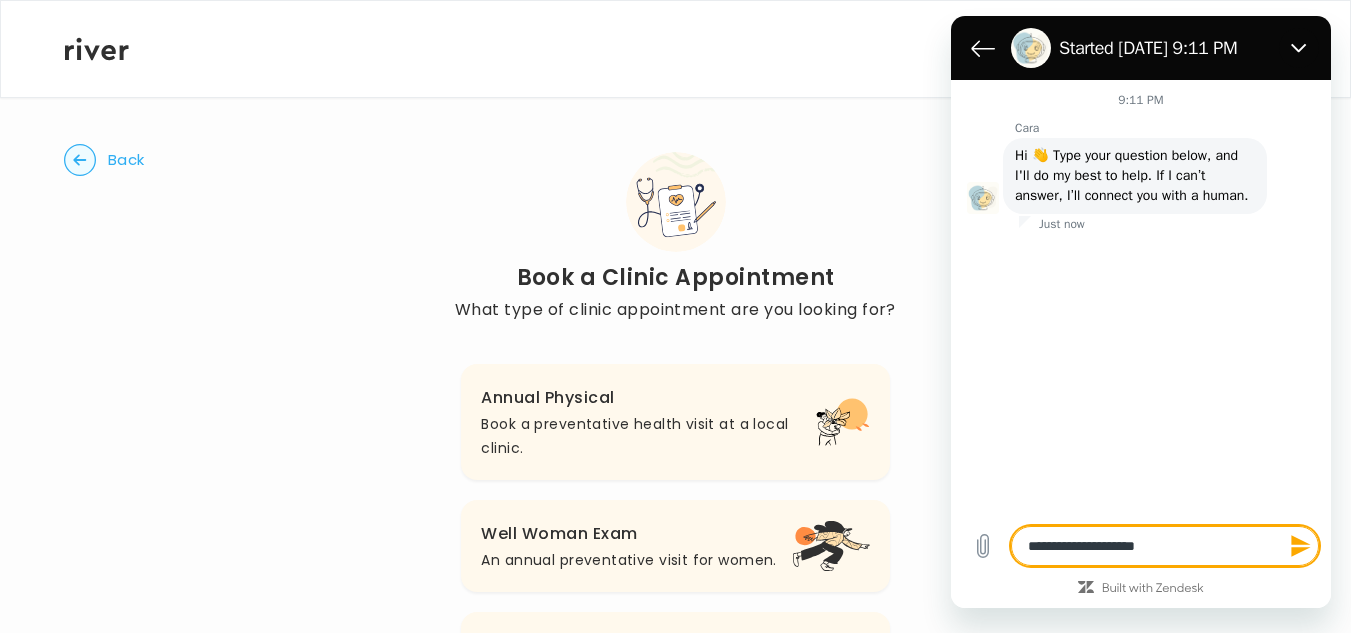 type 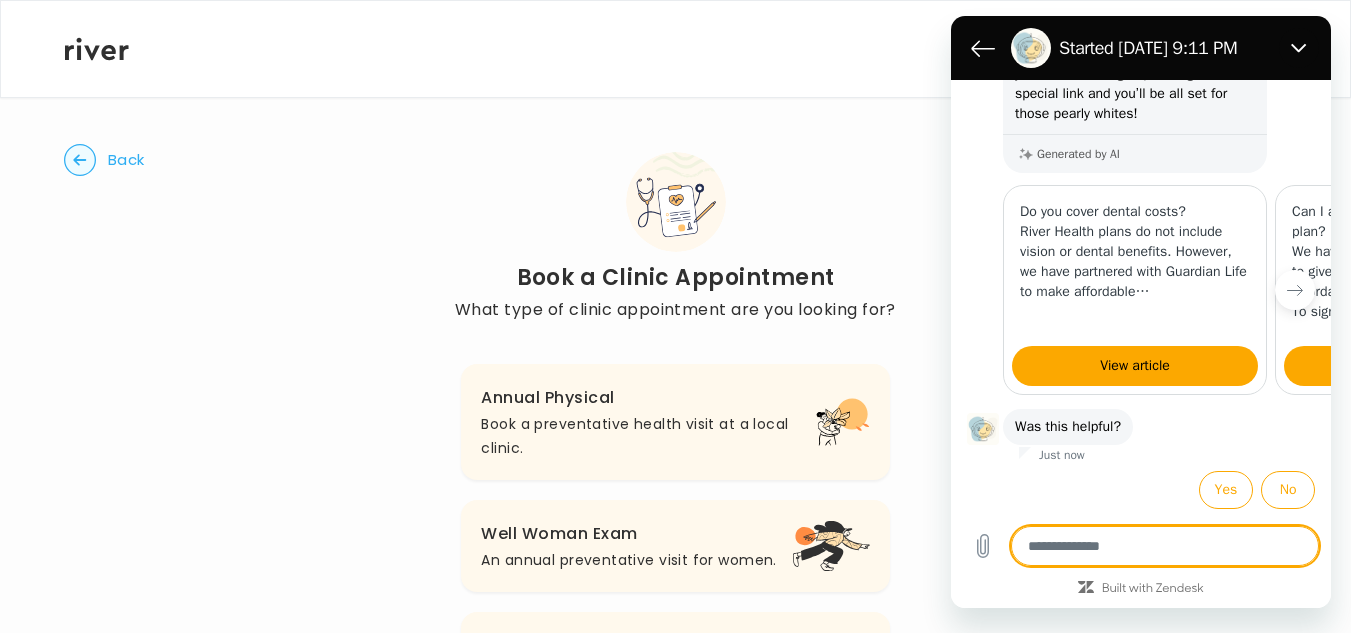 scroll, scrollTop: 330, scrollLeft: 0, axis: vertical 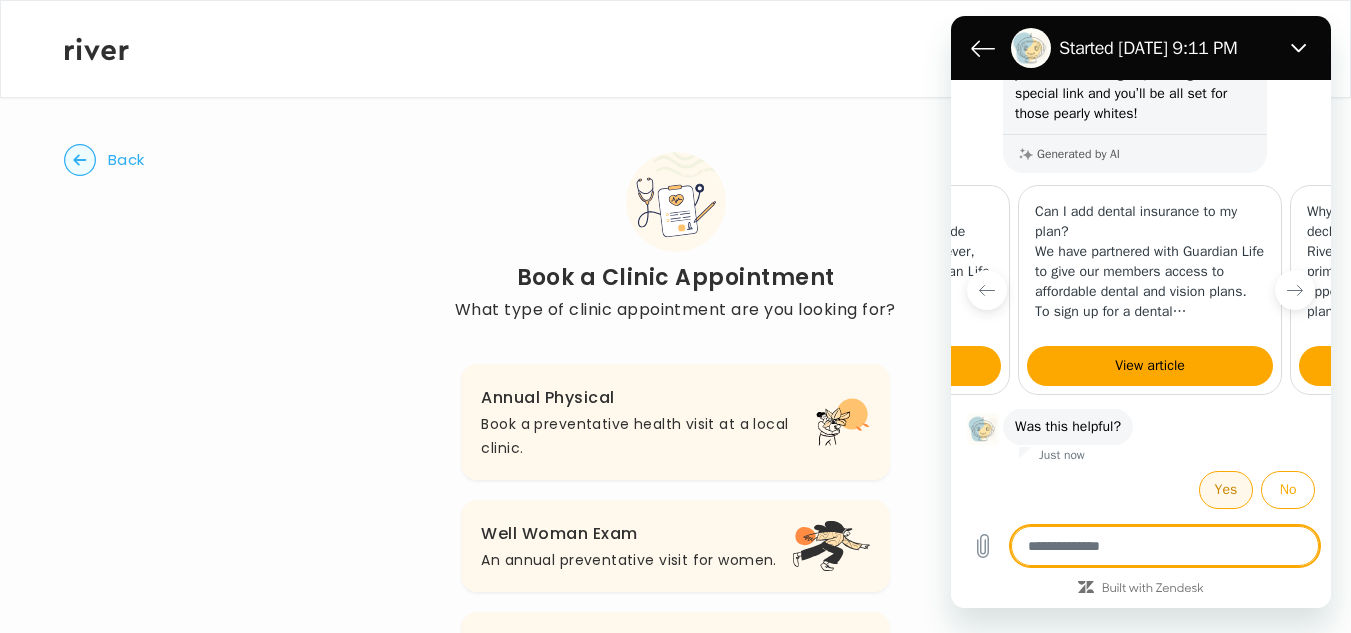click on "Yes" at bounding box center (1226, 490) 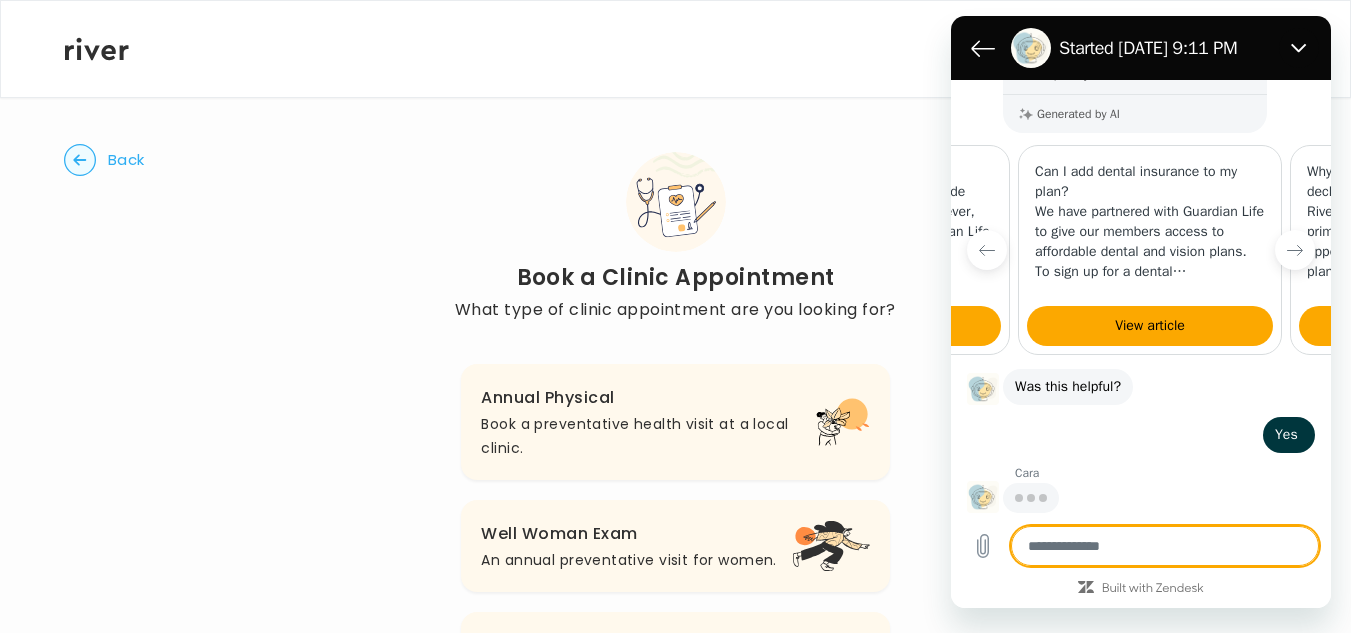 scroll, scrollTop: 396, scrollLeft: 0, axis: vertical 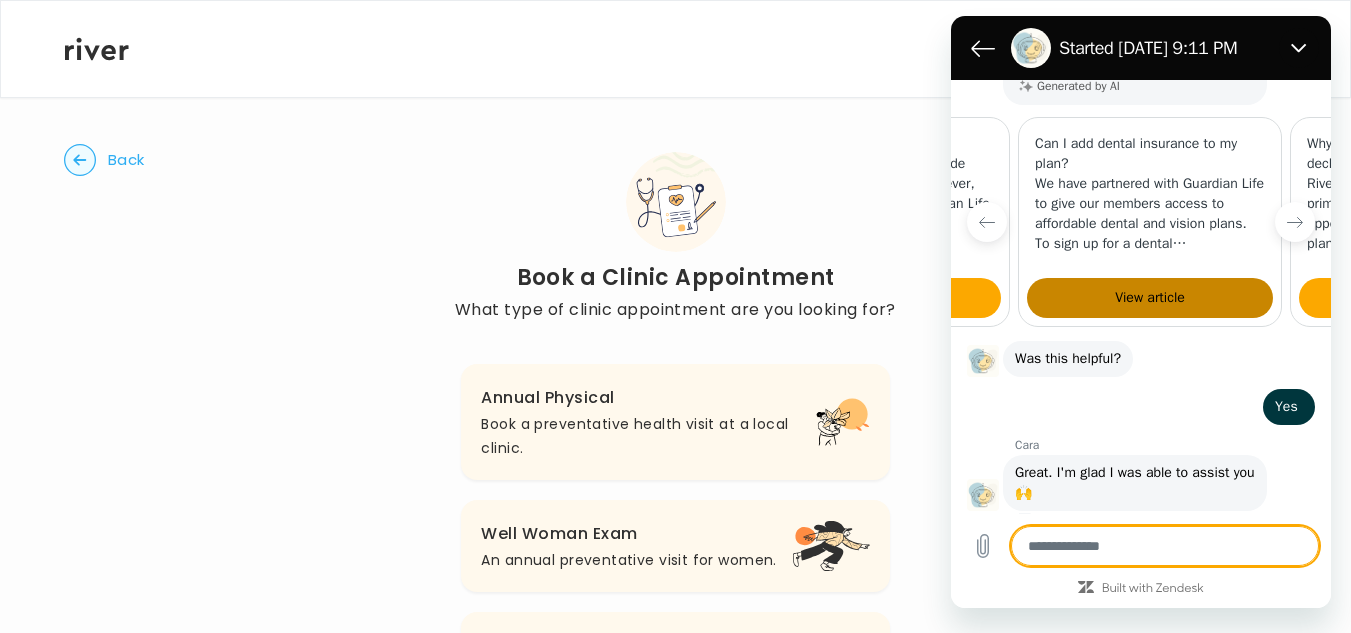 click on "View article" at bounding box center [1150, 298] 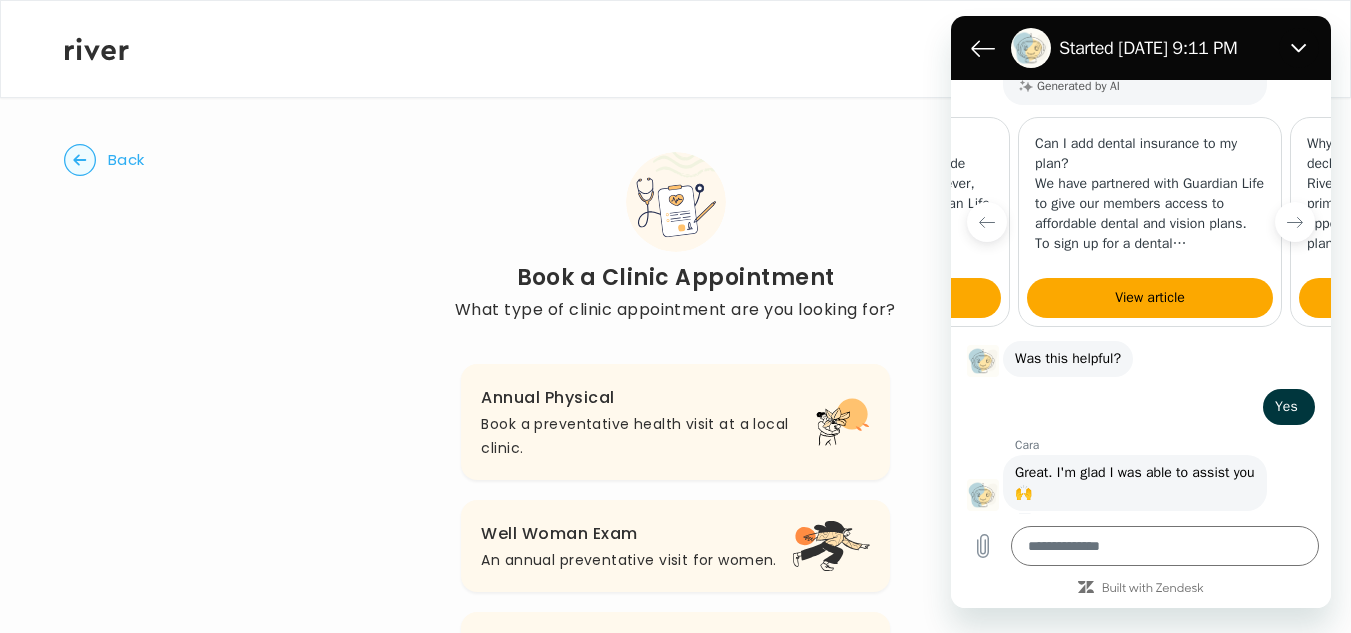 type on "*" 